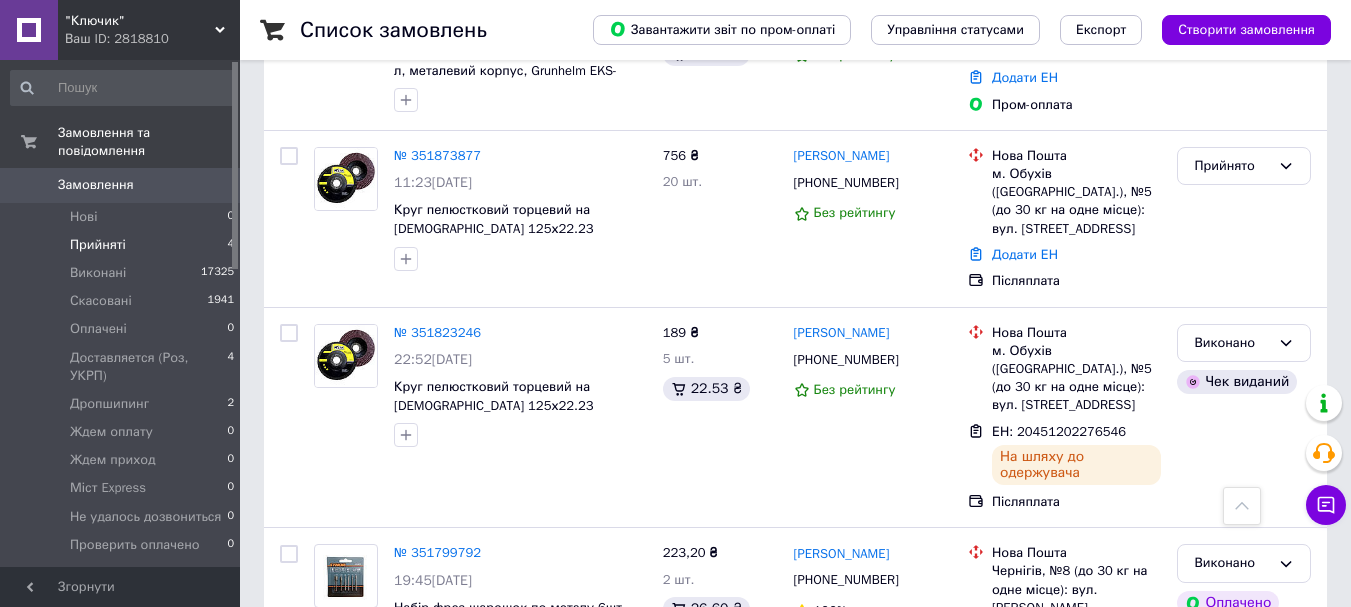 scroll, scrollTop: 960, scrollLeft: 0, axis: vertical 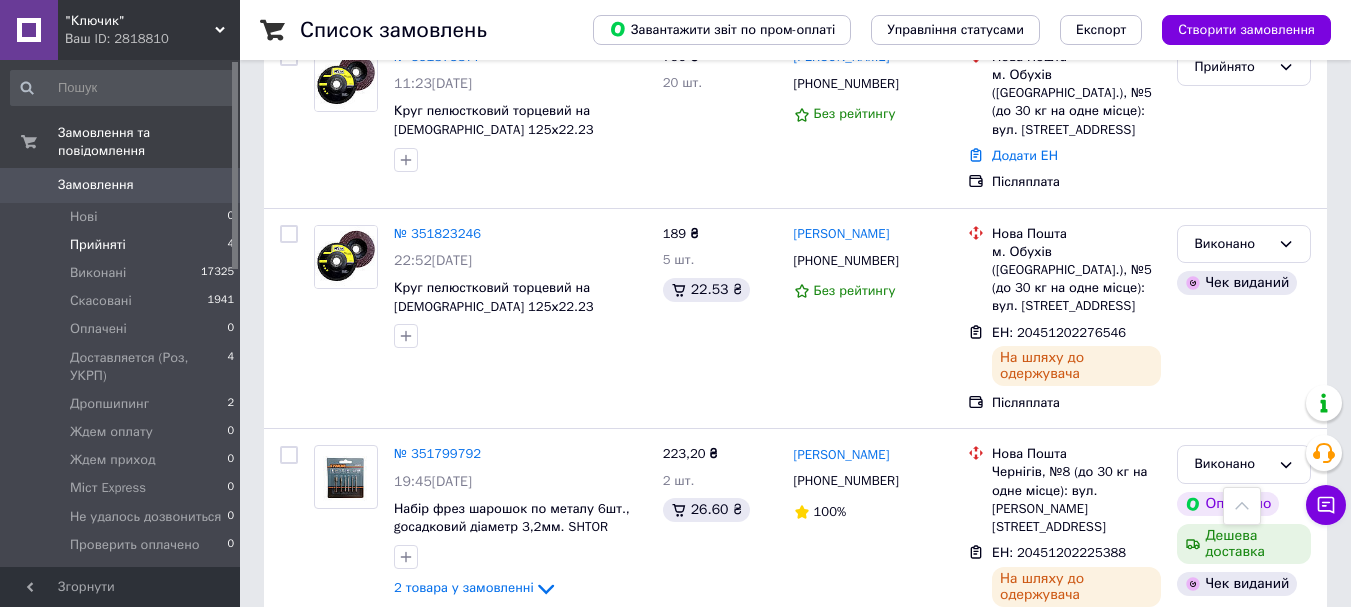 click on "Прийняті" at bounding box center [98, 245] 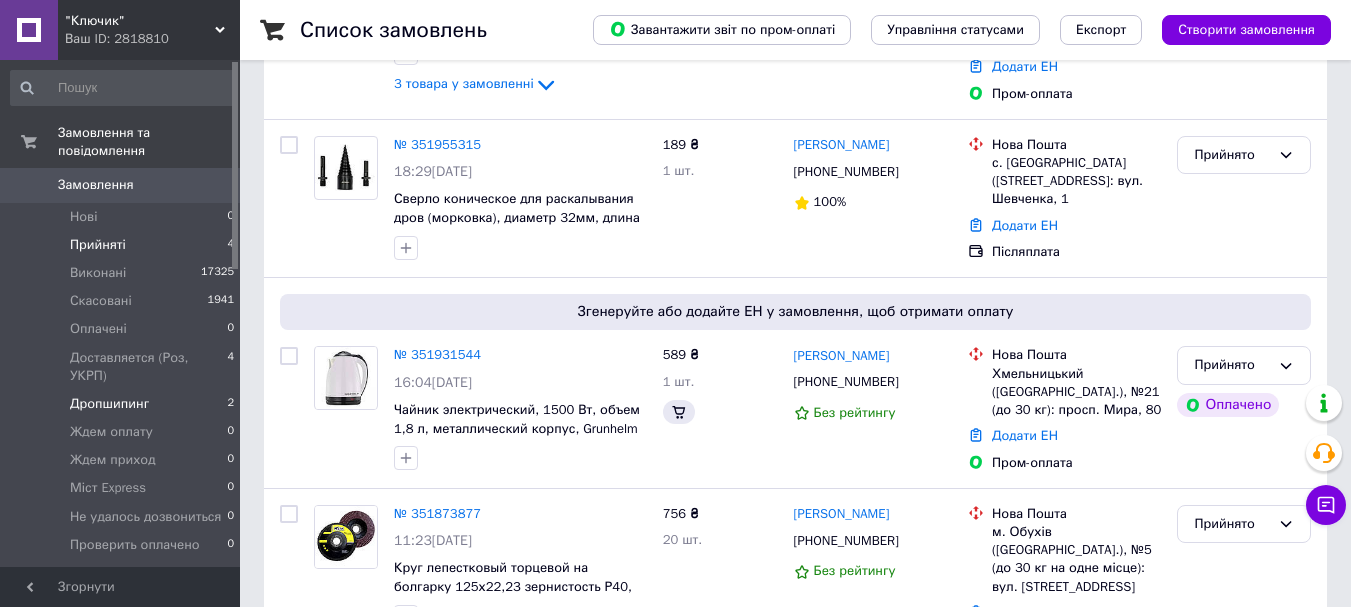 scroll, scrollTop: 0, scrollLeft: 0, axis: both 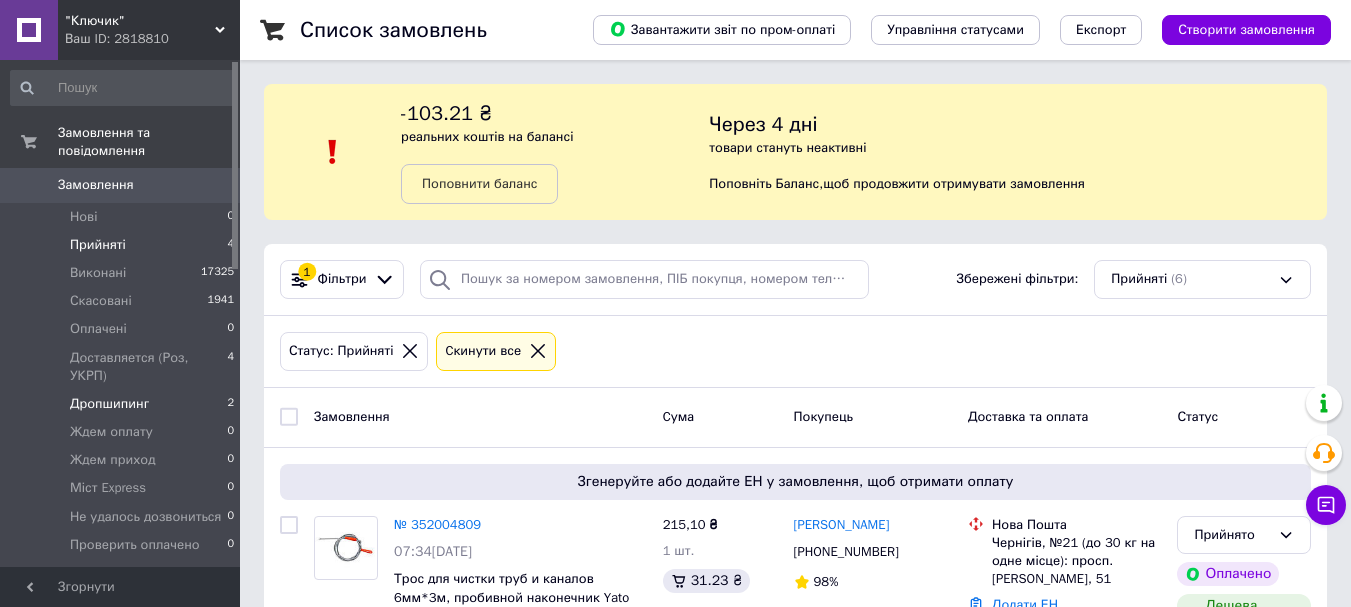 click on "Дропшипинг" at bounding box center (109, 404) 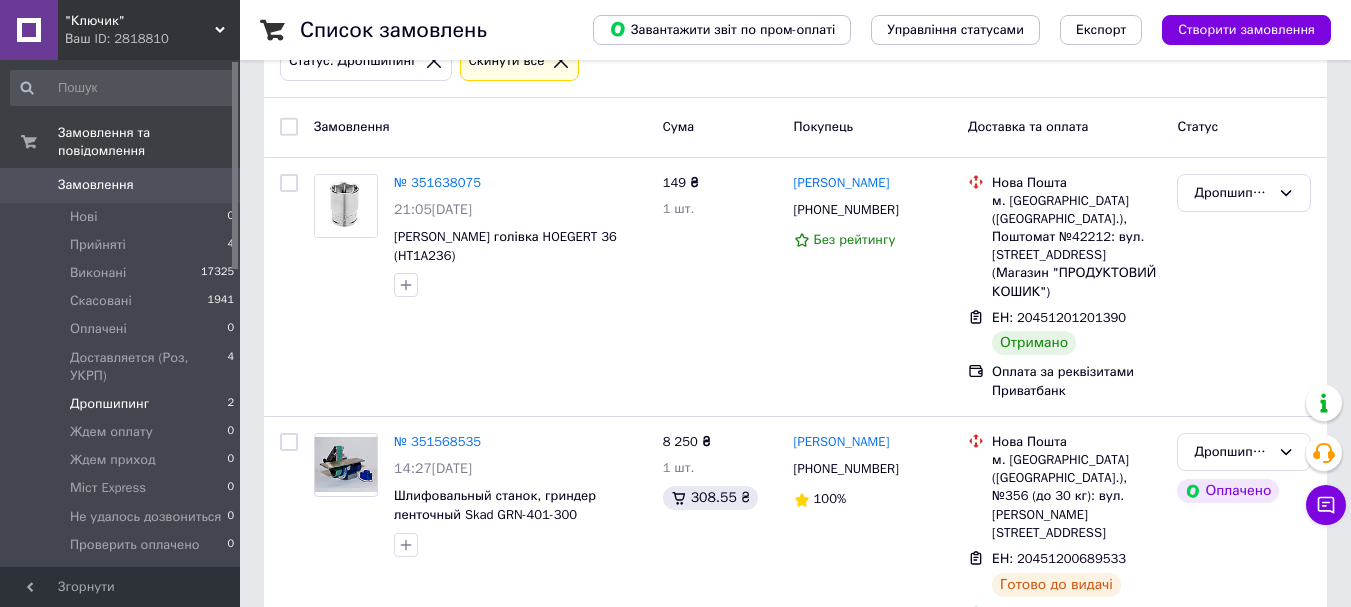 scroll, scrollTop: 291, scrollLeft: 0, axis: vertical 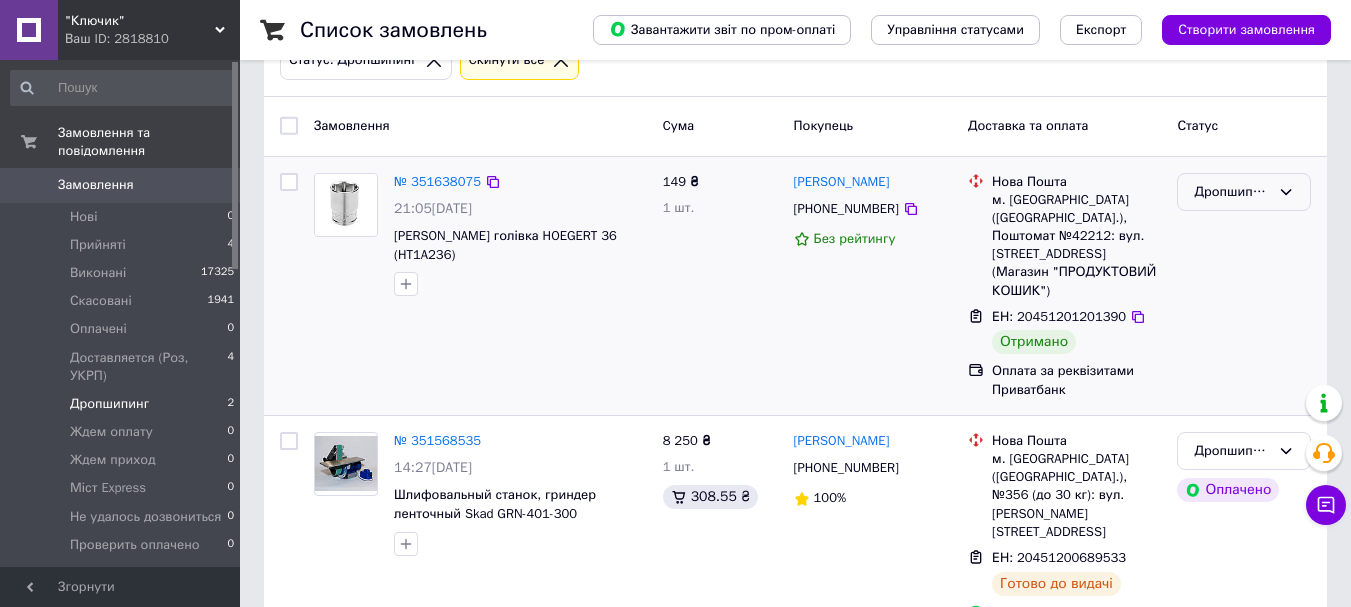 click on "Дропшипинг" at bounding box center (1232, 192) 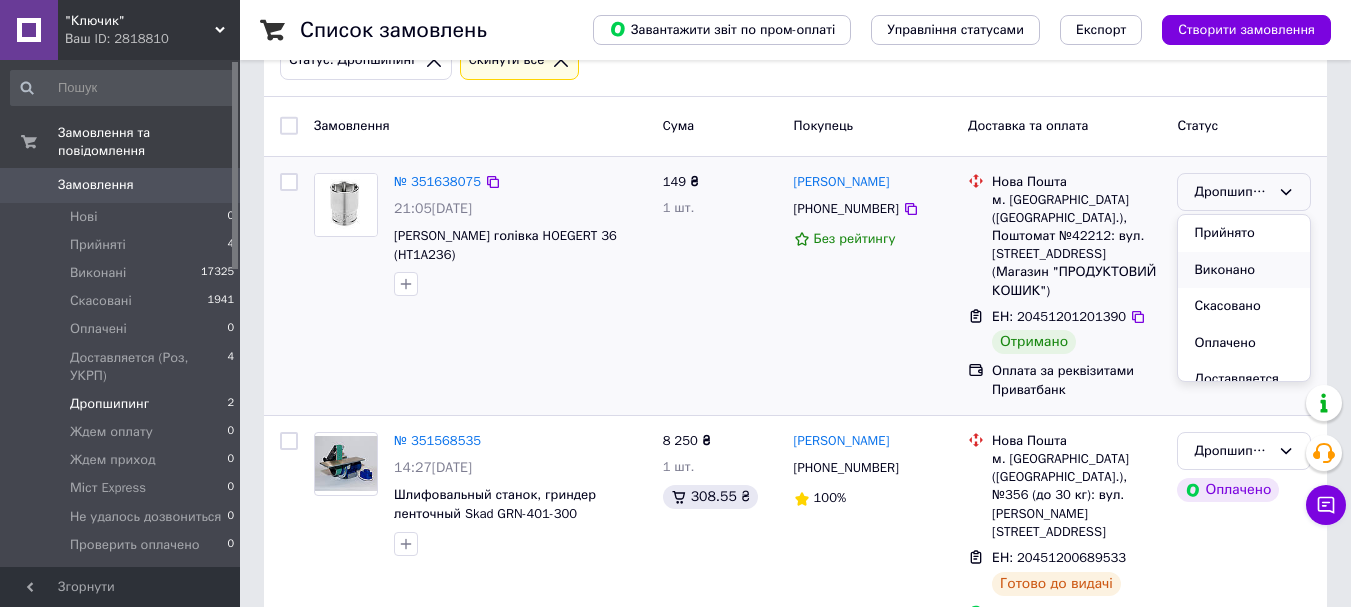 click on "Виконано" at bounding box center (1244, 270) 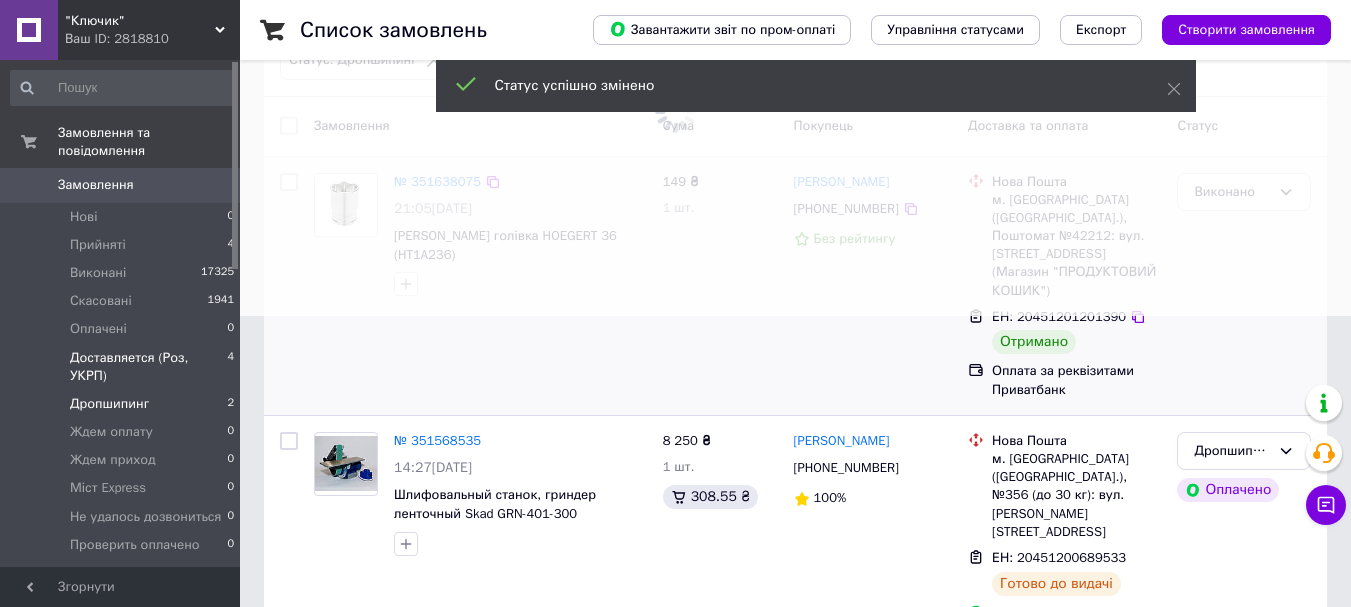 click on "Доставляется (Роз, УКРП)" at bounding box center (148, 367) 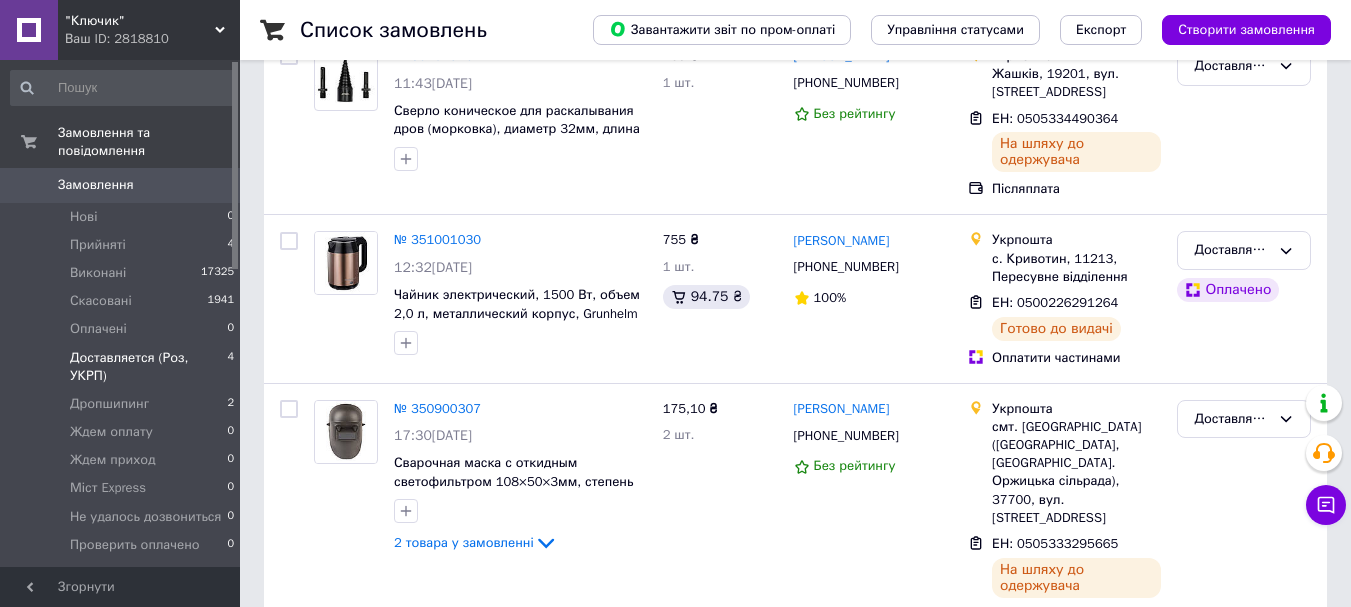scroll, scrollTop: 626, scrollLeft: 0, axis: vertical 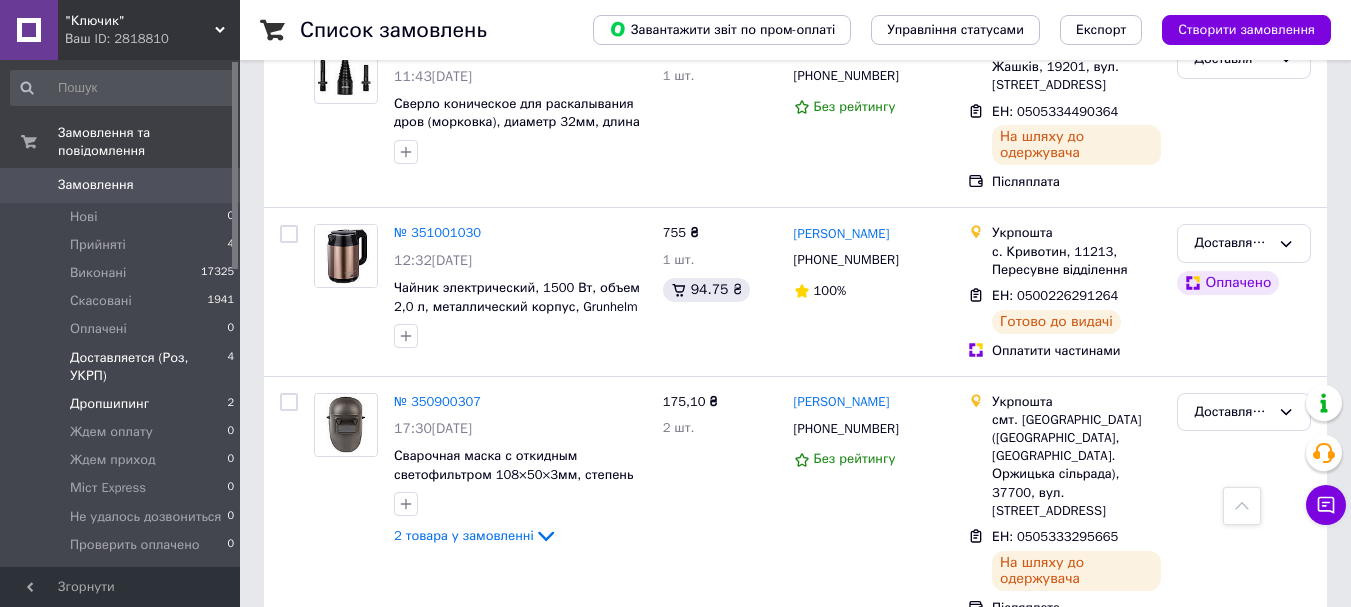 click on "Дропшипинг" at bounding box center (109, 404) 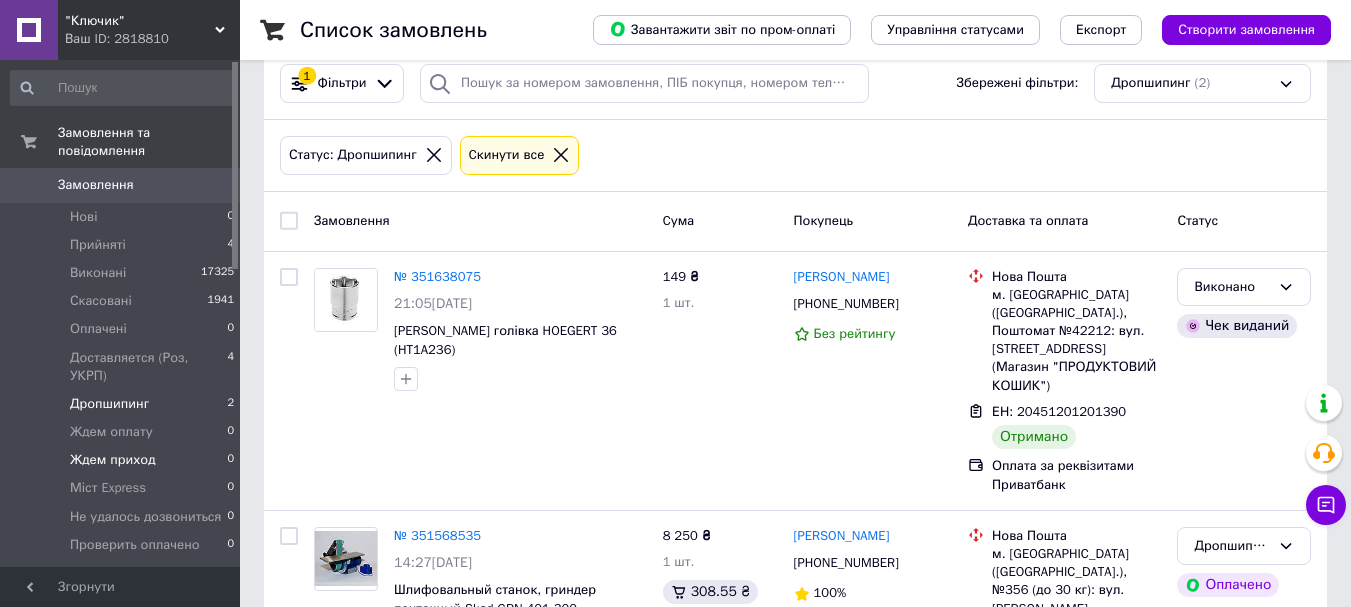 scroll, scrollTop: 291, scrollLeft: 0, axis: vertical 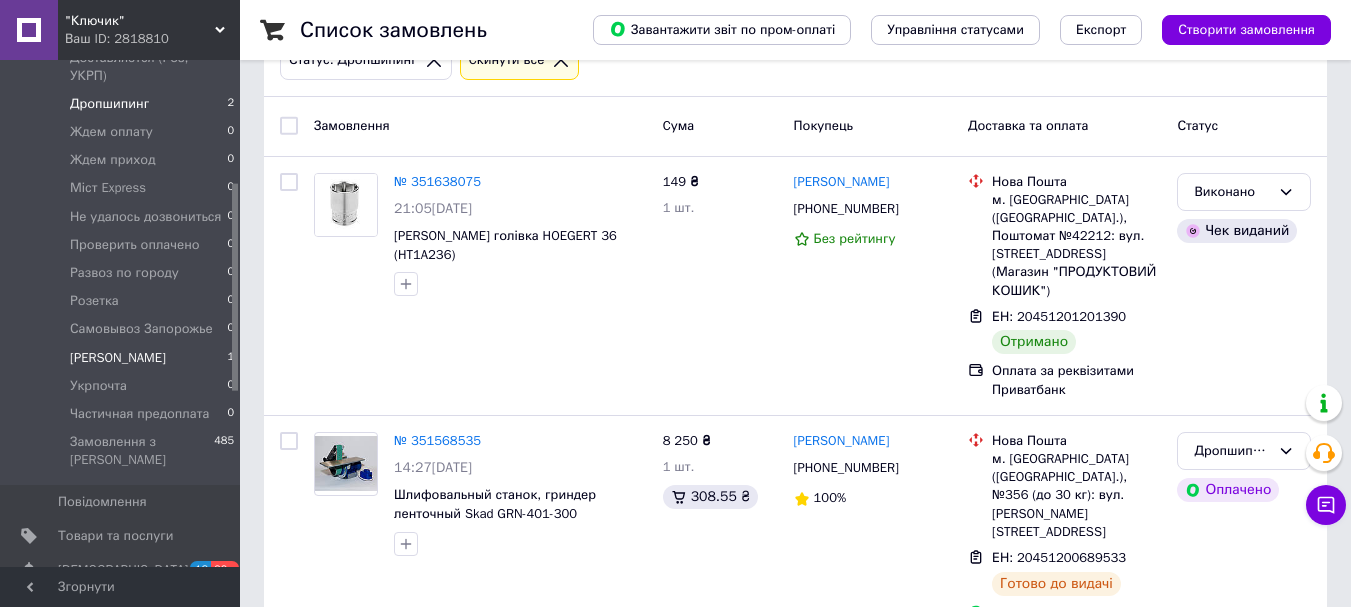 click on "[PERSON_NAME]" at bounding box center [118, 358] 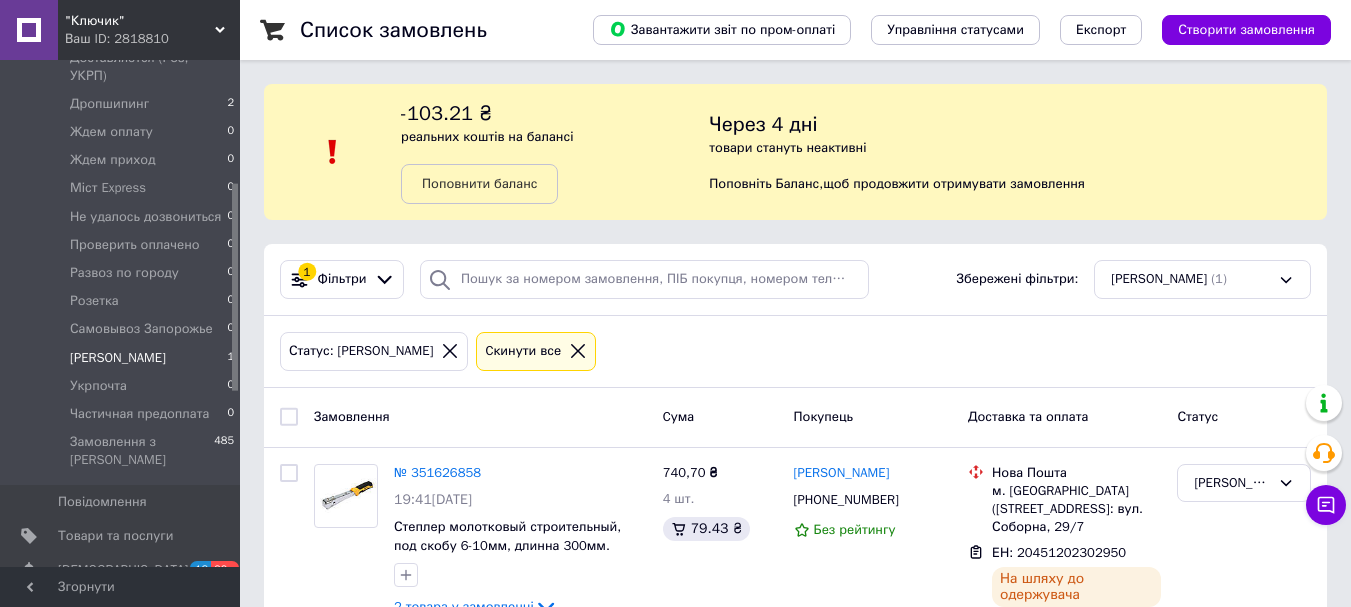 scroll, scrollTop: 66, scrollLeft: 0, axis: vertical 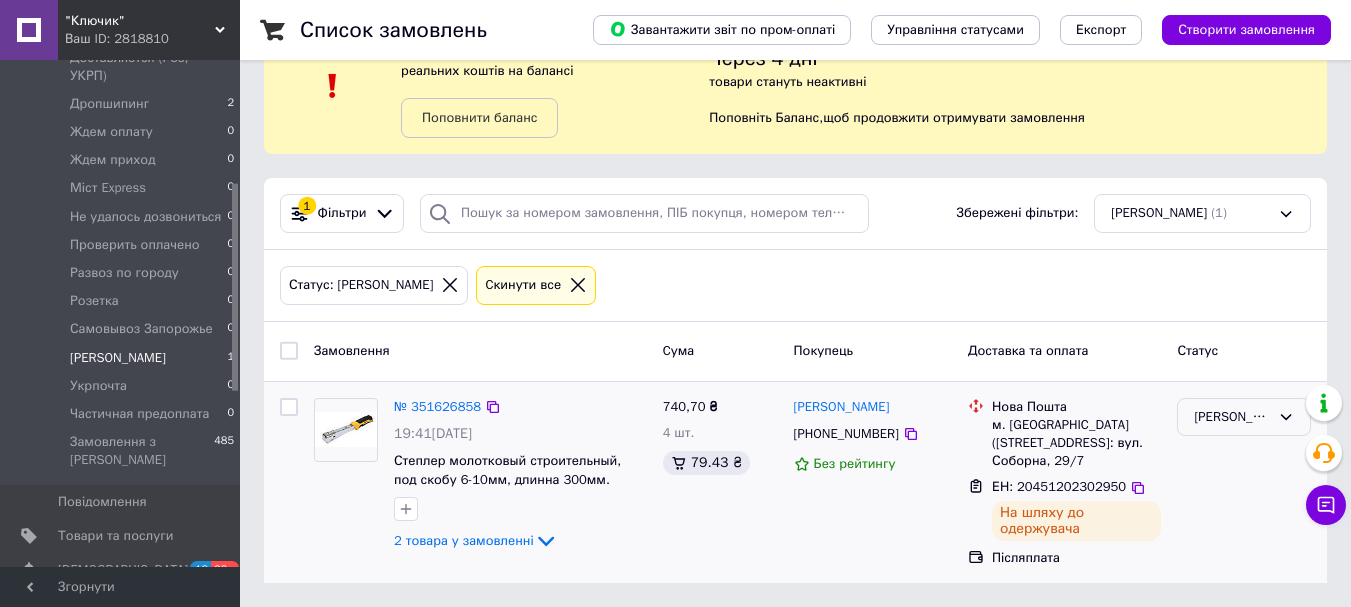 click on "[PERSON_NAME]" at bounding box center [1232, 417] 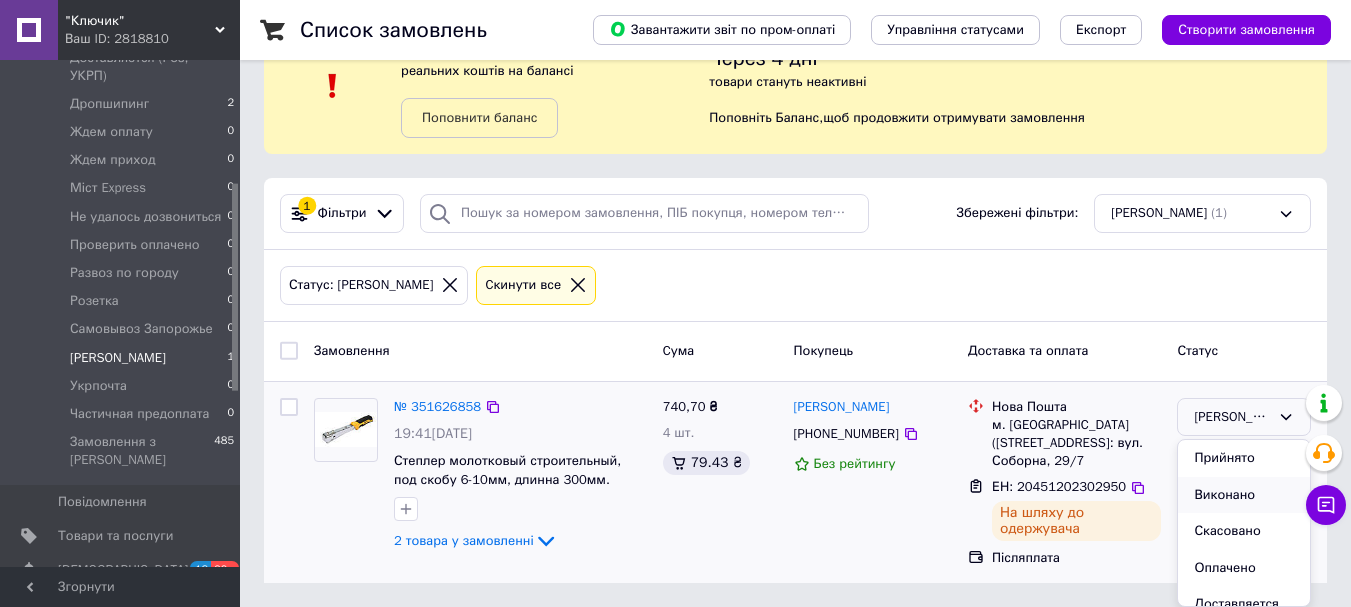 click on "Виконано" at bounding box center [1244, 495] 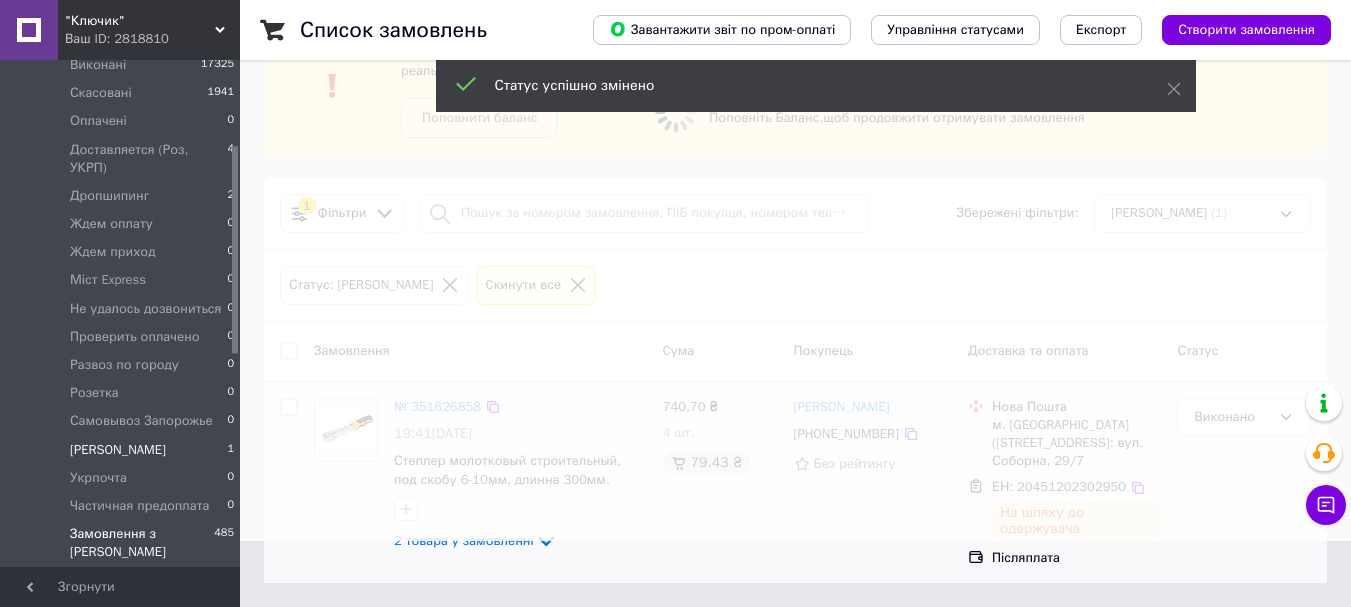 scroll, scrollTop: 0, scrollLeft: 0, axis: both 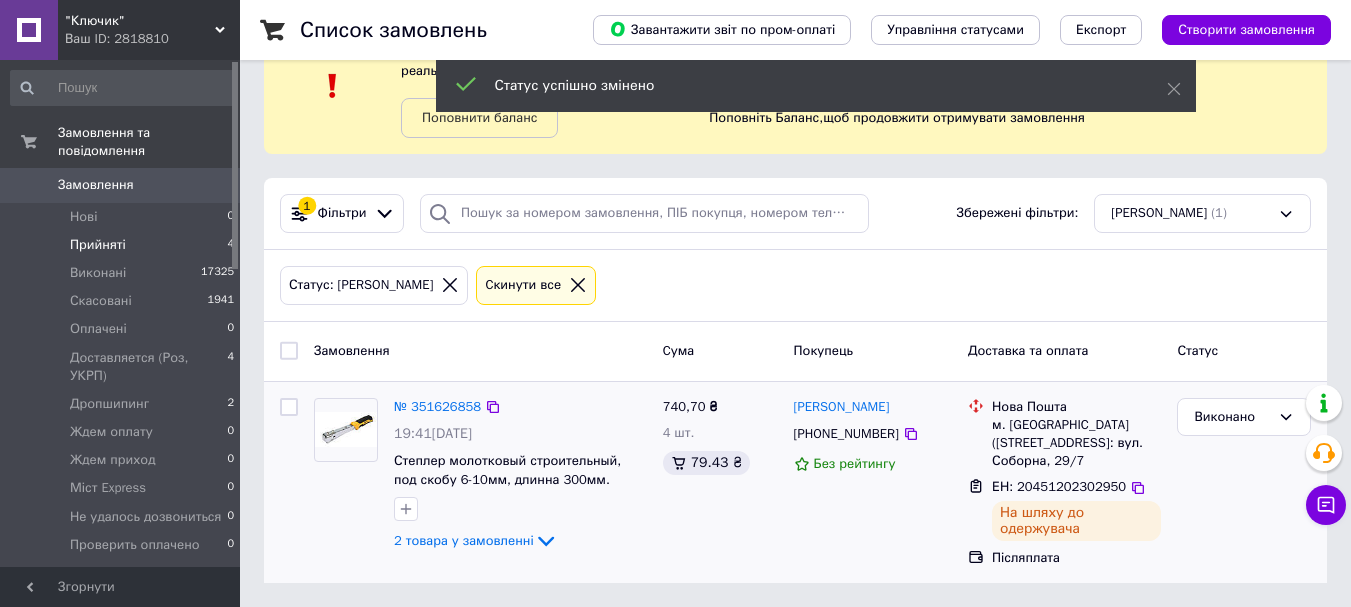 click on "Прийняті" at bounding box center (98, 245) 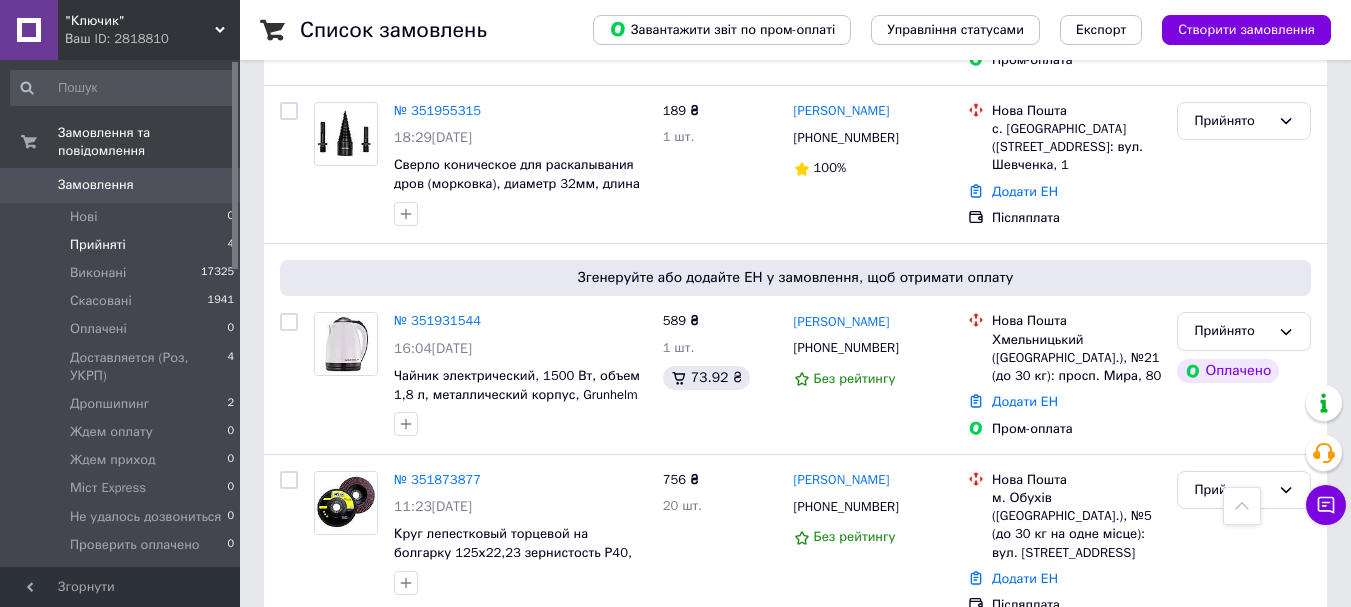 scroll, scrollTop: 1071, scrollLeft: 0, axis: vertical 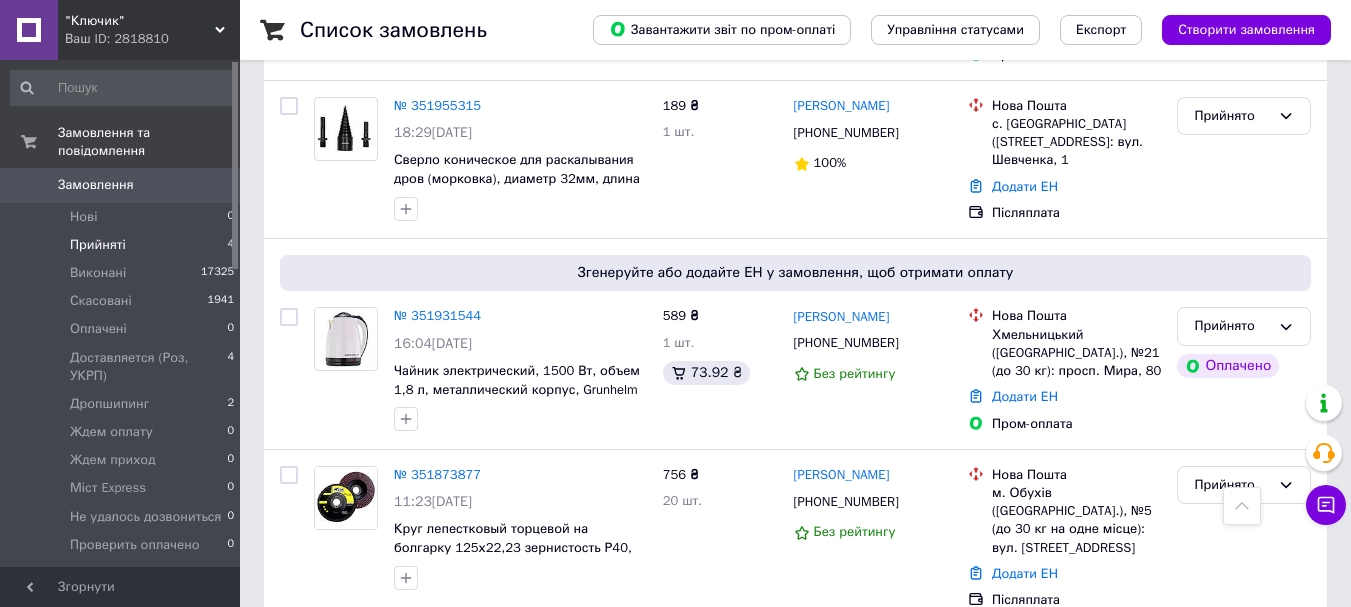 click on "Прийняті" at bounding box center [98, 245] 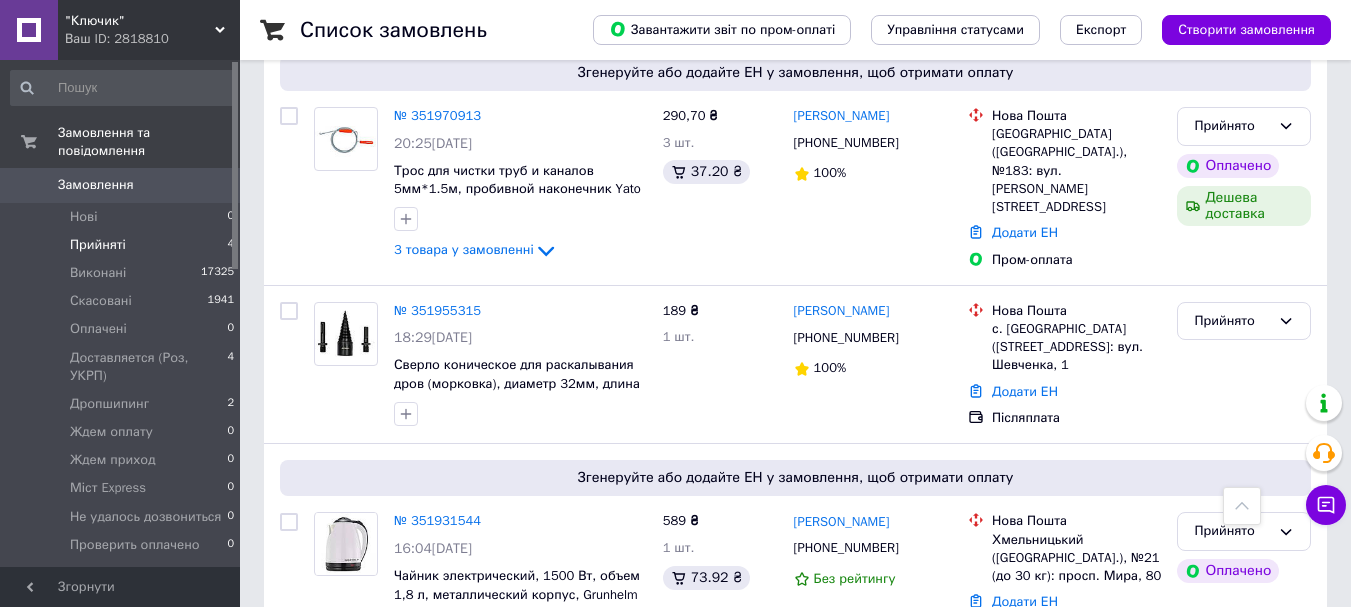 scroll, scrollTop: 871, scrollLeft: 0, axis: vertical 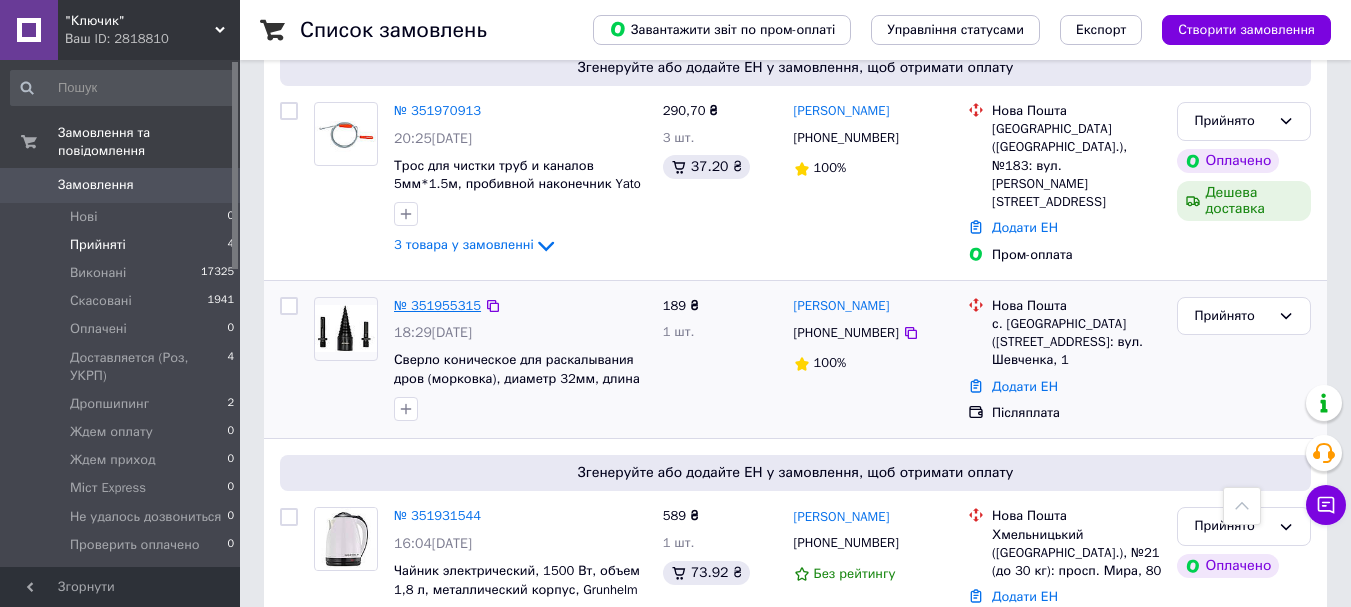 click on "№ 351955315" at bounding box center (437, 305) 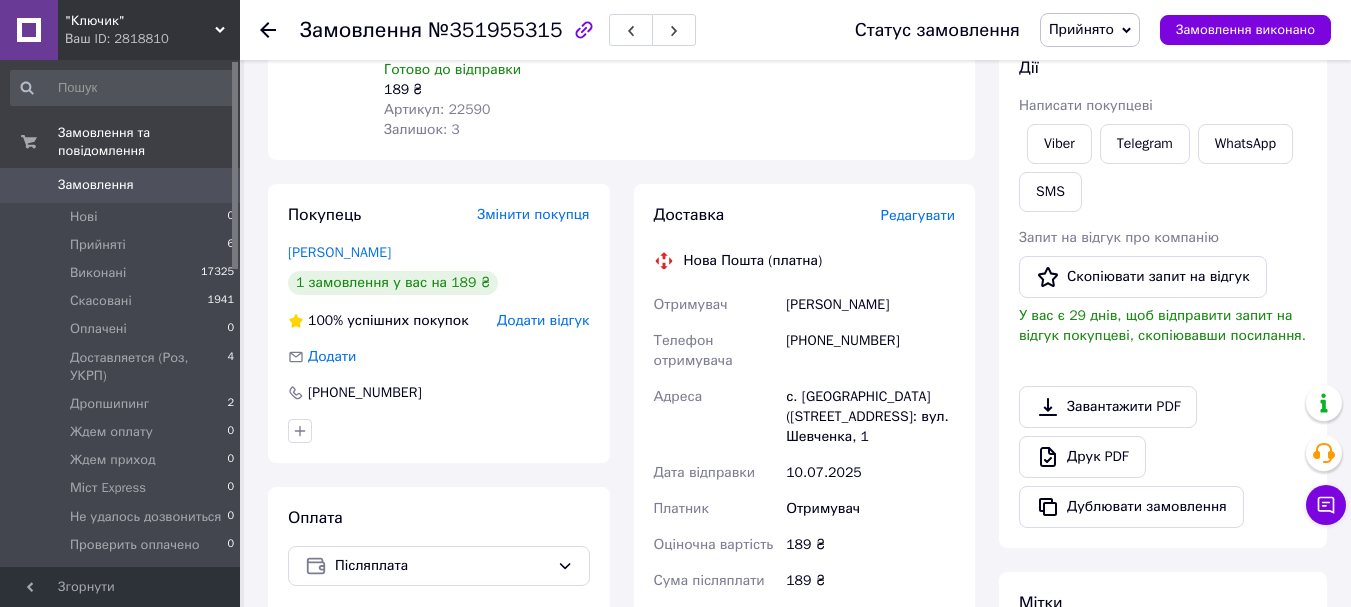 scroll, scrollTop: 300, scrollLeft: 0, axis: vertical 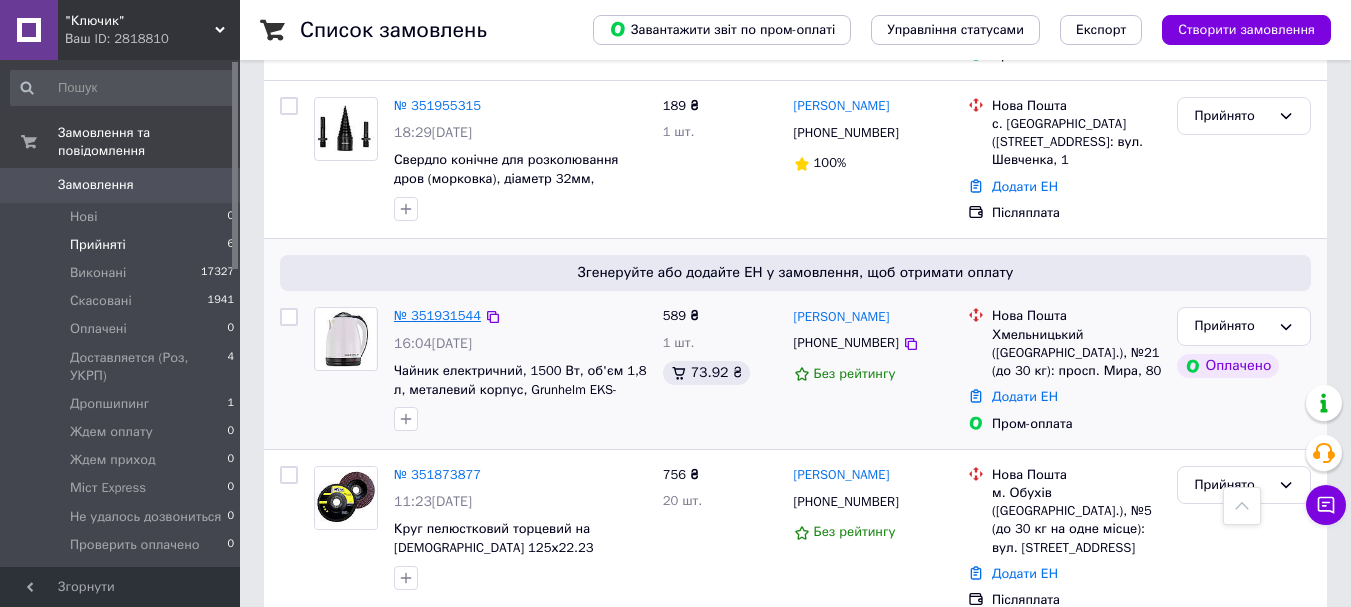 click on "№ 351931544" at bounding box center (437, 315) 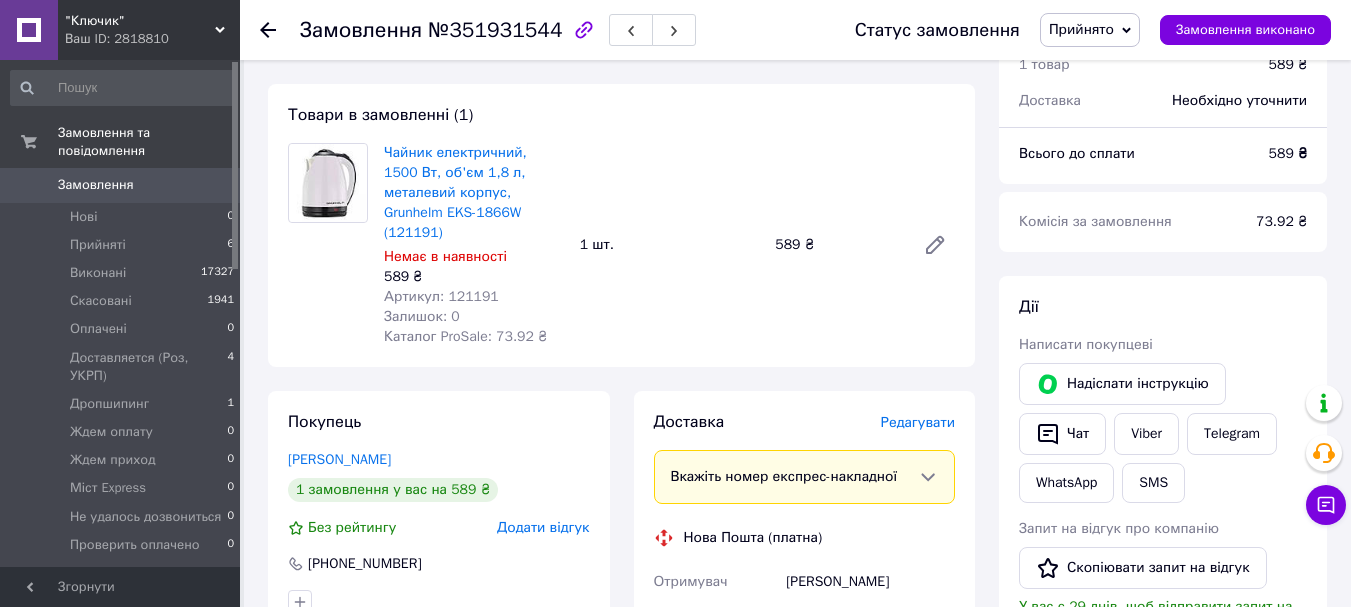 scroll, scrollTop: 671, scrollLeft: 0, axis: vertical 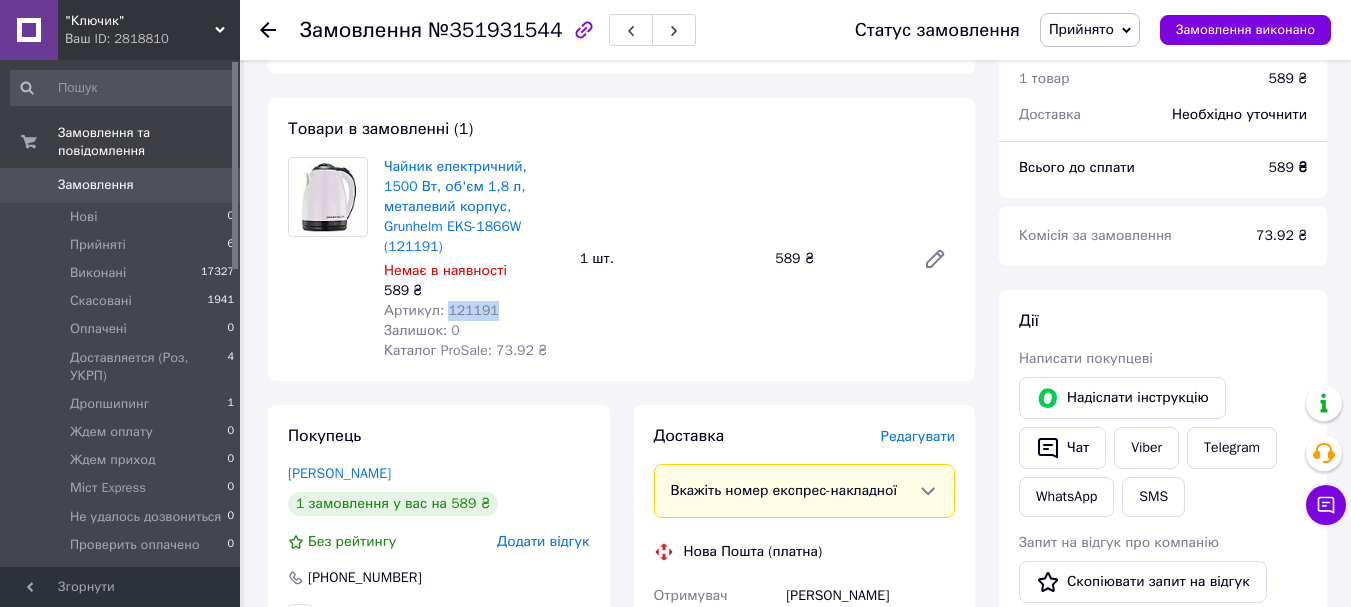 drag, startPoint x: 492, startPoint y: 271, endPoint x: 444, endPoint y: 275, distance: 48.166378 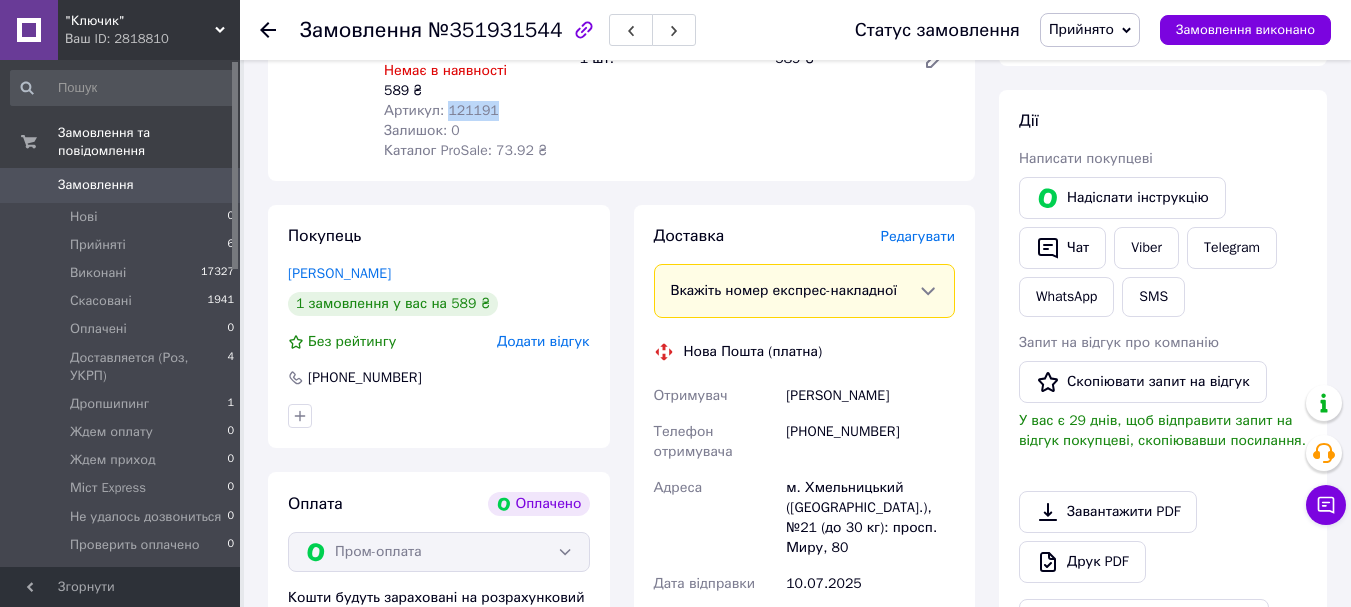 click on "Прийнято" at bounding box center (1081, 29) 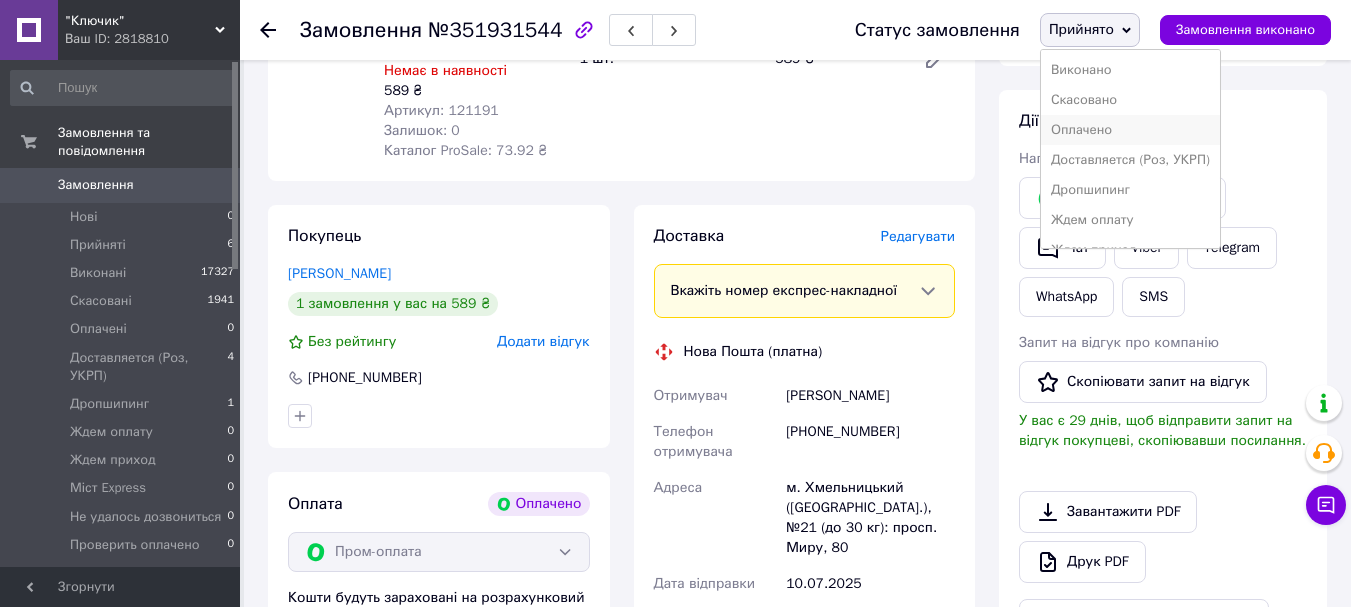 click on "Оплачено" at bounding box center [1130, 130] 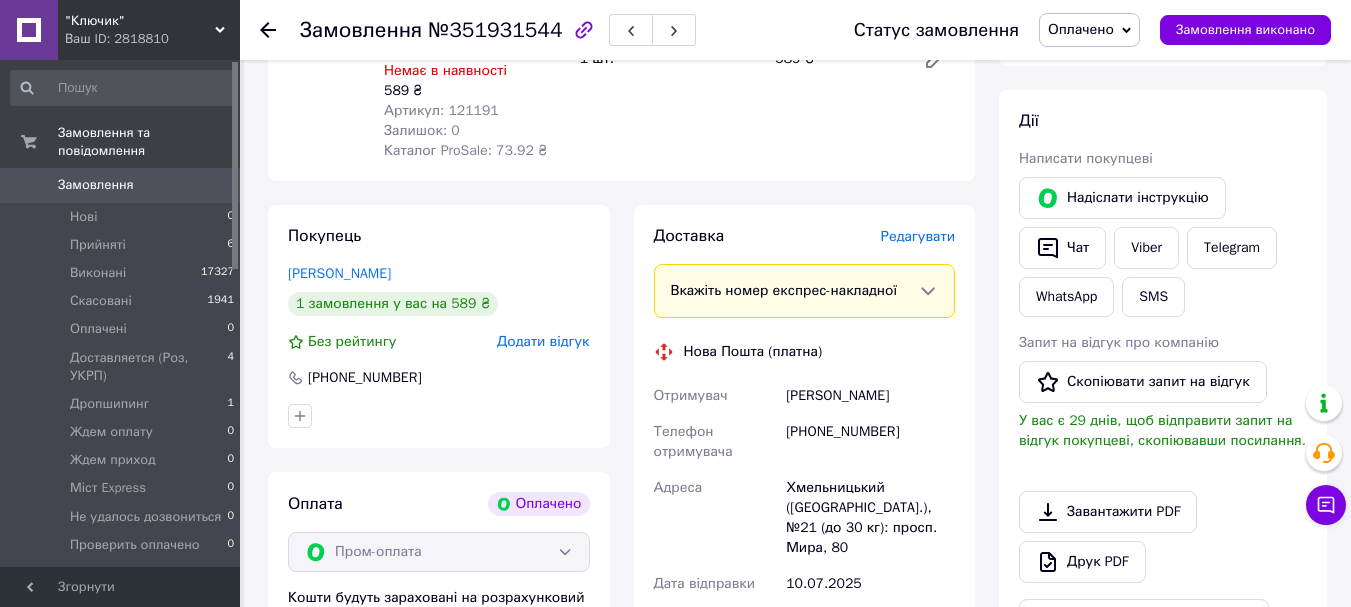 scroll, scrollTop: 671, scrollLeft: 0, axis: vertical 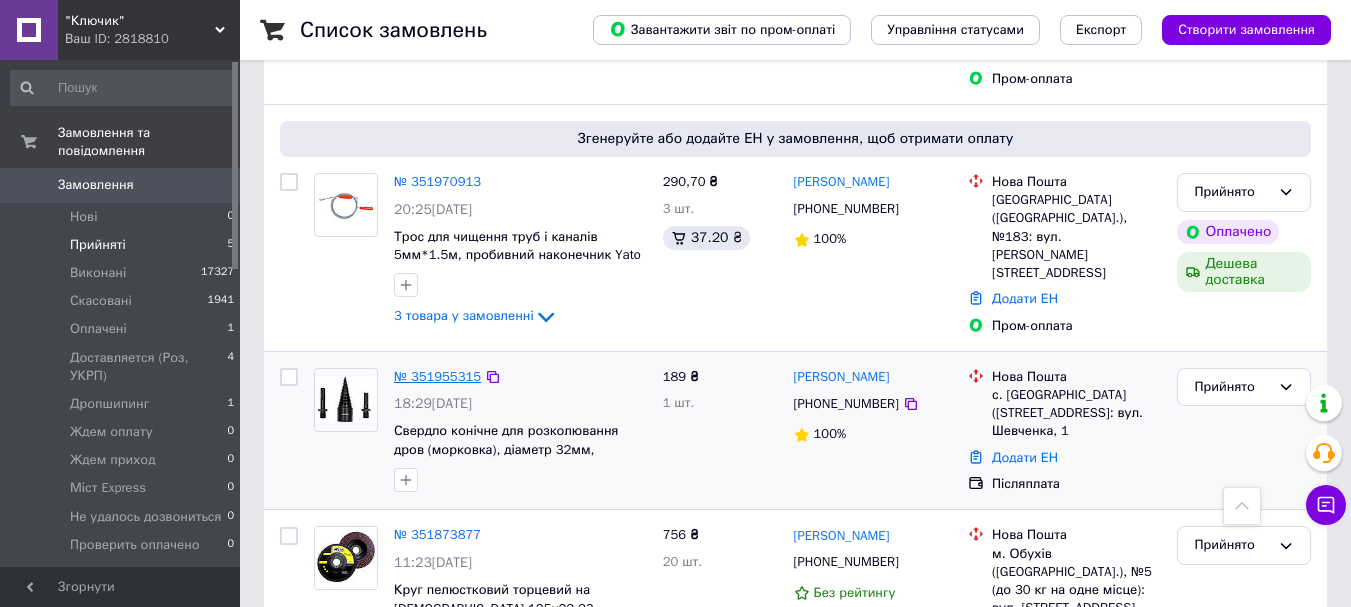 click on "№ 351955315" at bounding box center [437, 376] 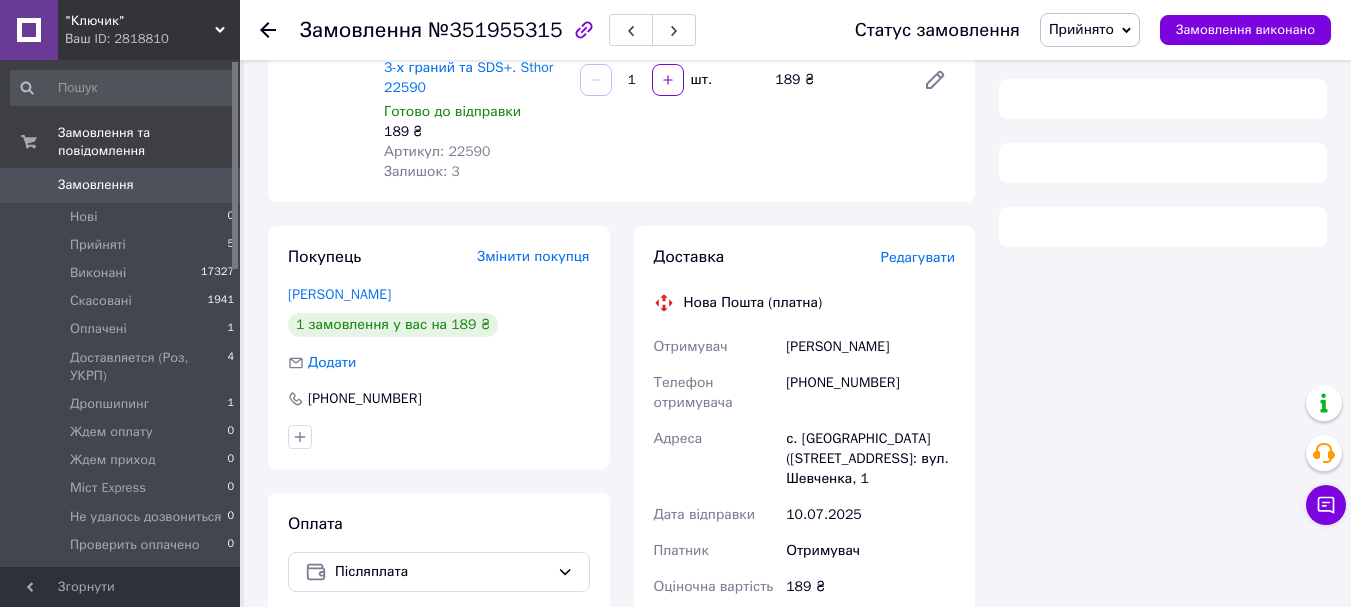 scroll, scrollTop: 146, scrollLeft: 0, axis: vertical 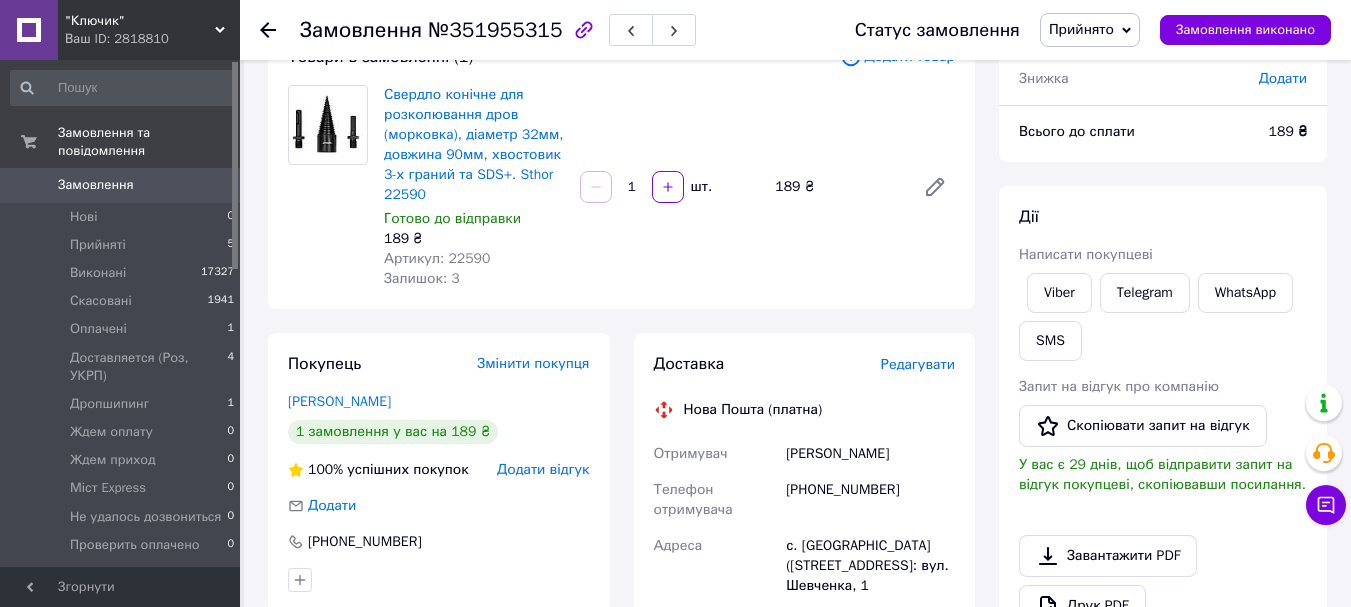 click on "Артикул: 22590" at bounding box center [437, 258] 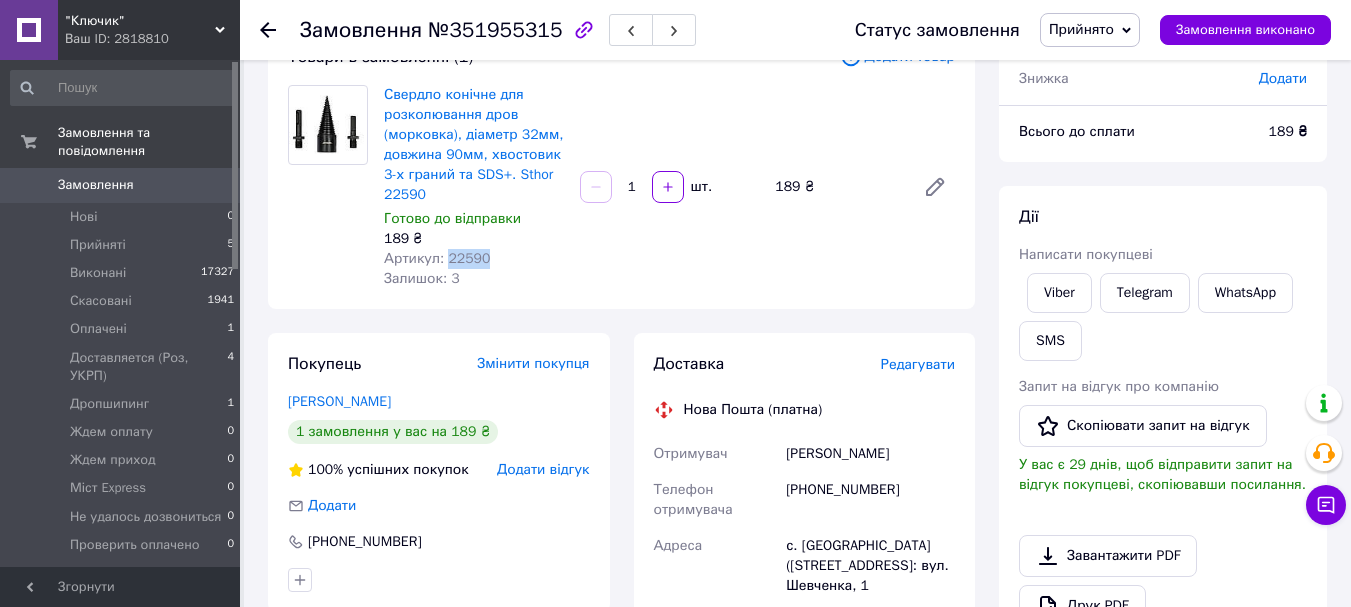 click on "Артикул: 22590" at bounding box center [437, 258] 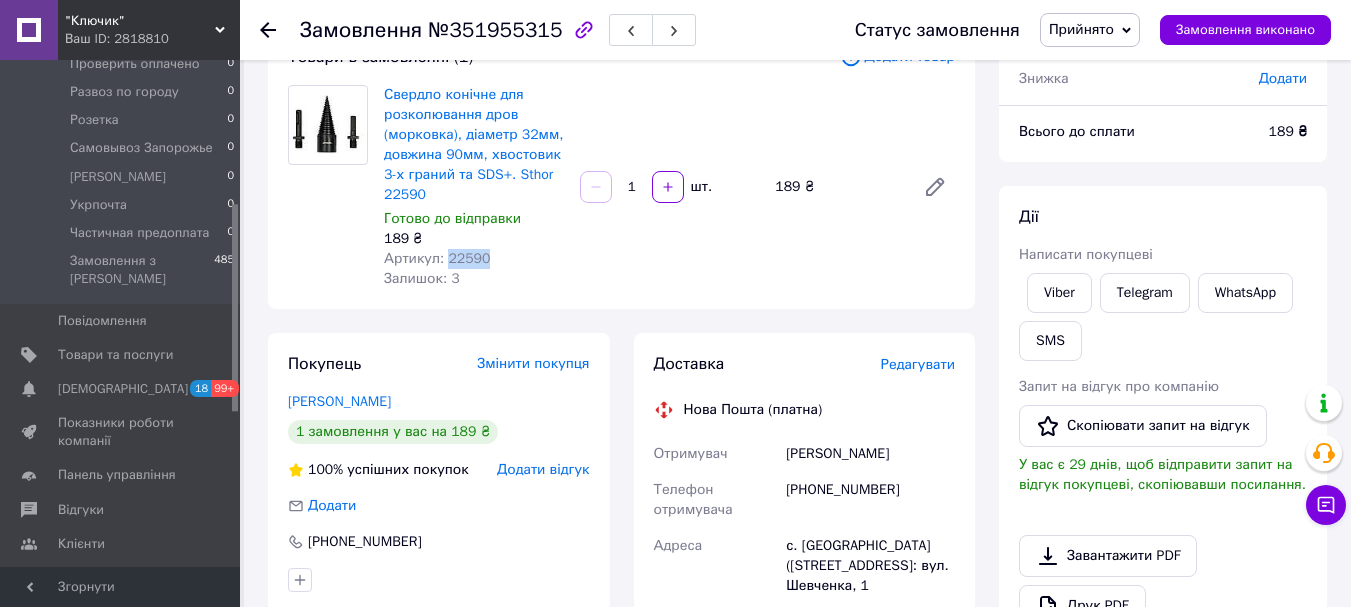 scroll, scrollTop: 500, scrollLeft: 0, axis: vertical 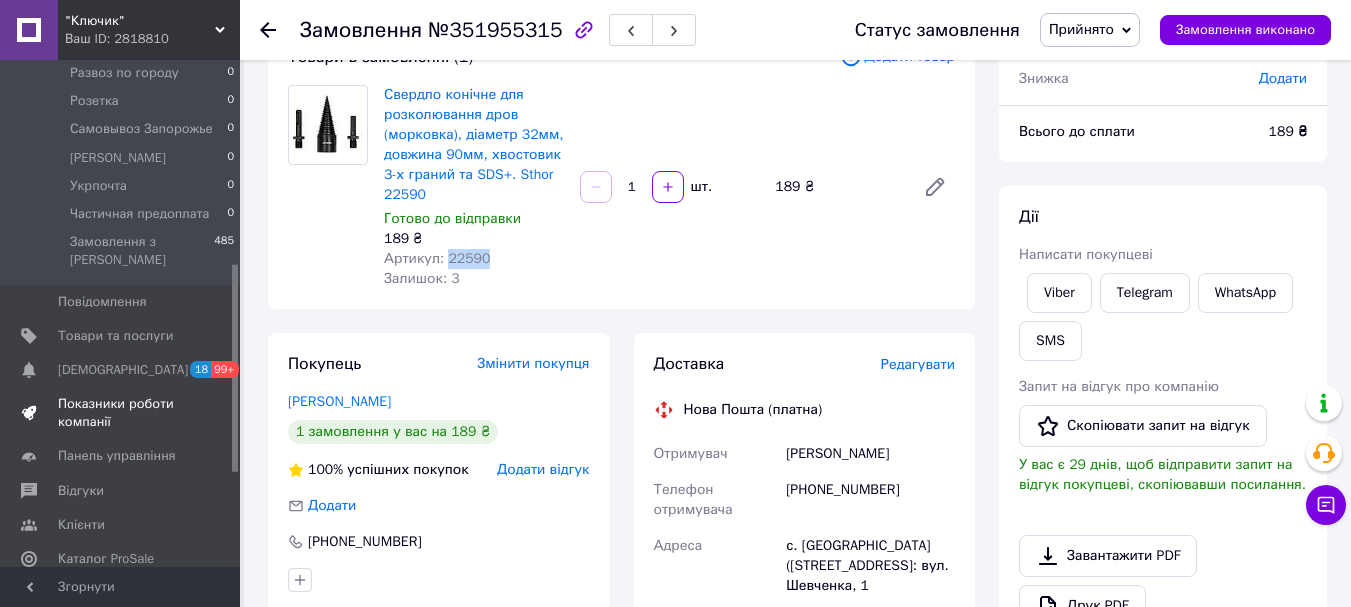 click on "Показники роботи компанії" at bounding box center (121, 413) 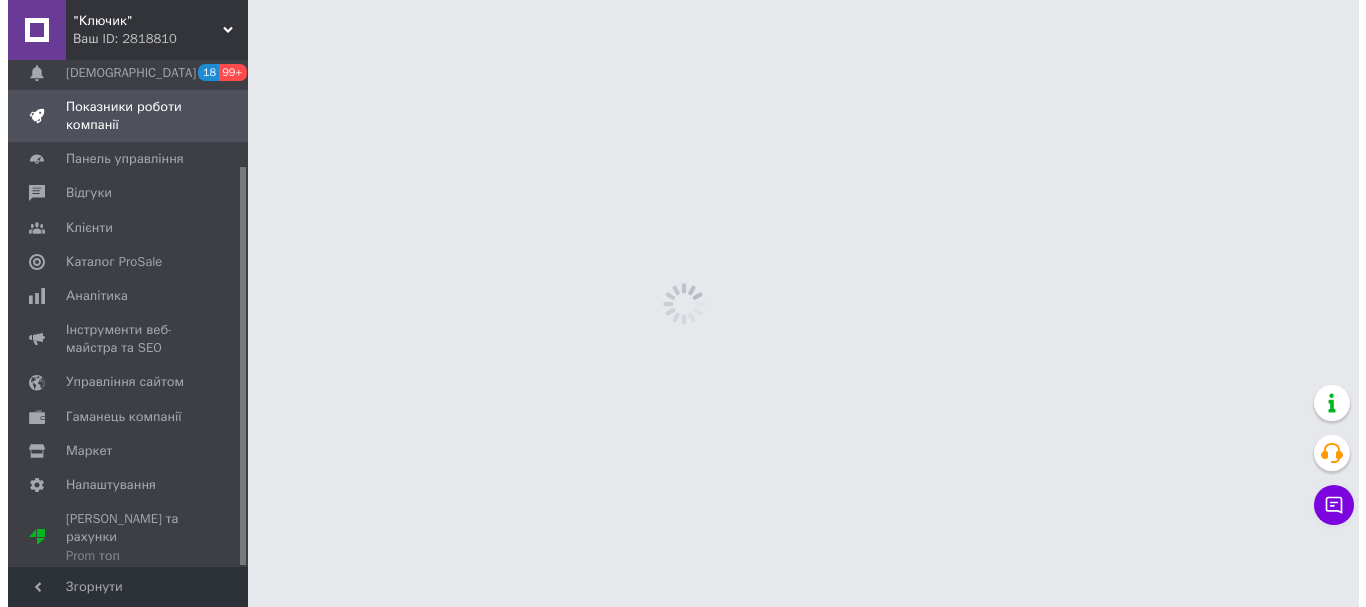 scroll, scrollTop: 0, scrollLeft: 0, axis: both 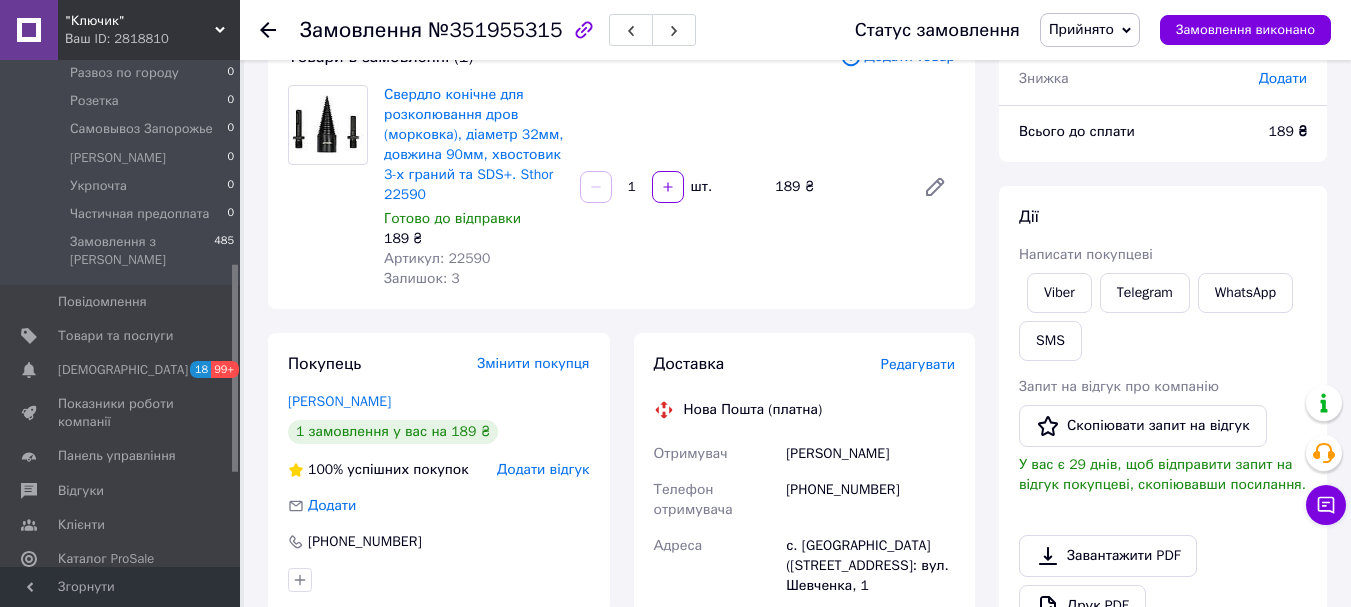 click on "Прийнято" at bounding box center (1081, 29) 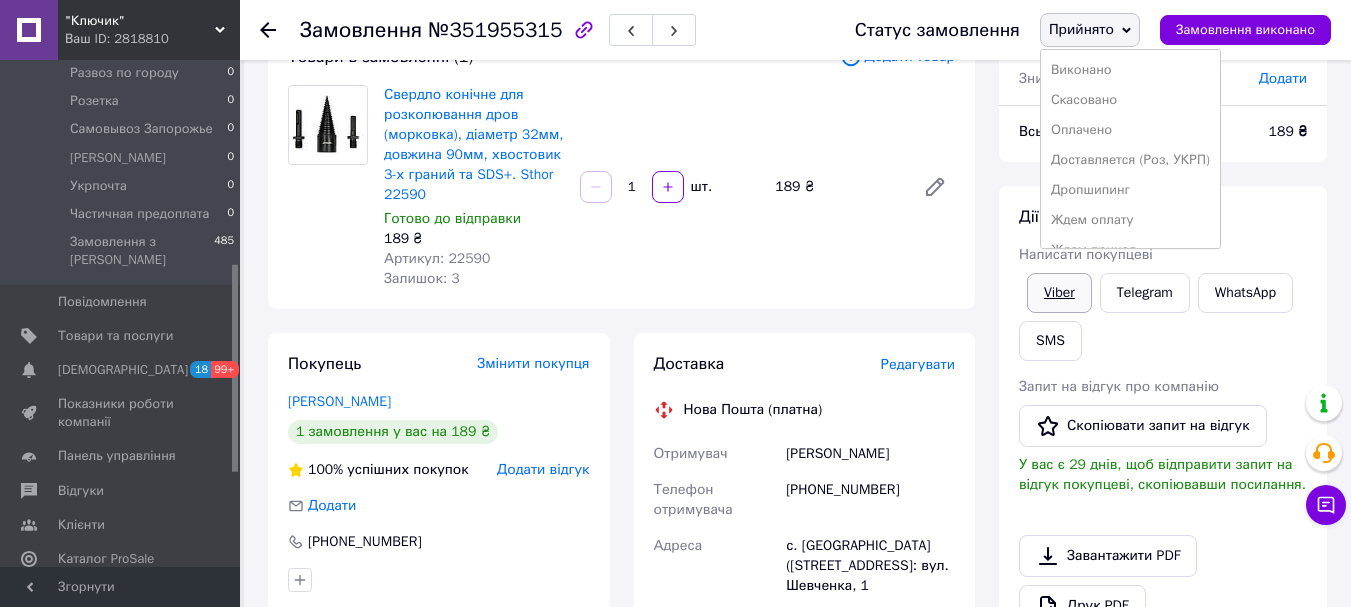 click on "Viber" at bounding box center [1059, 293] 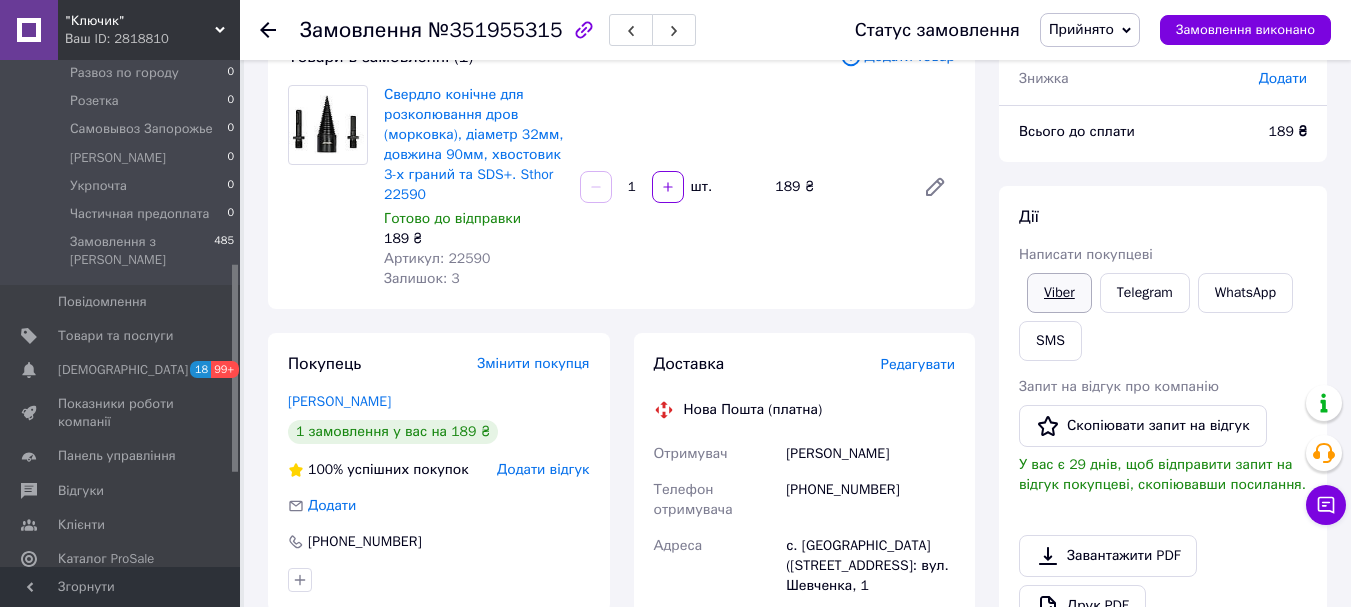 click on "Viber" at bounding box center (1059, 293) 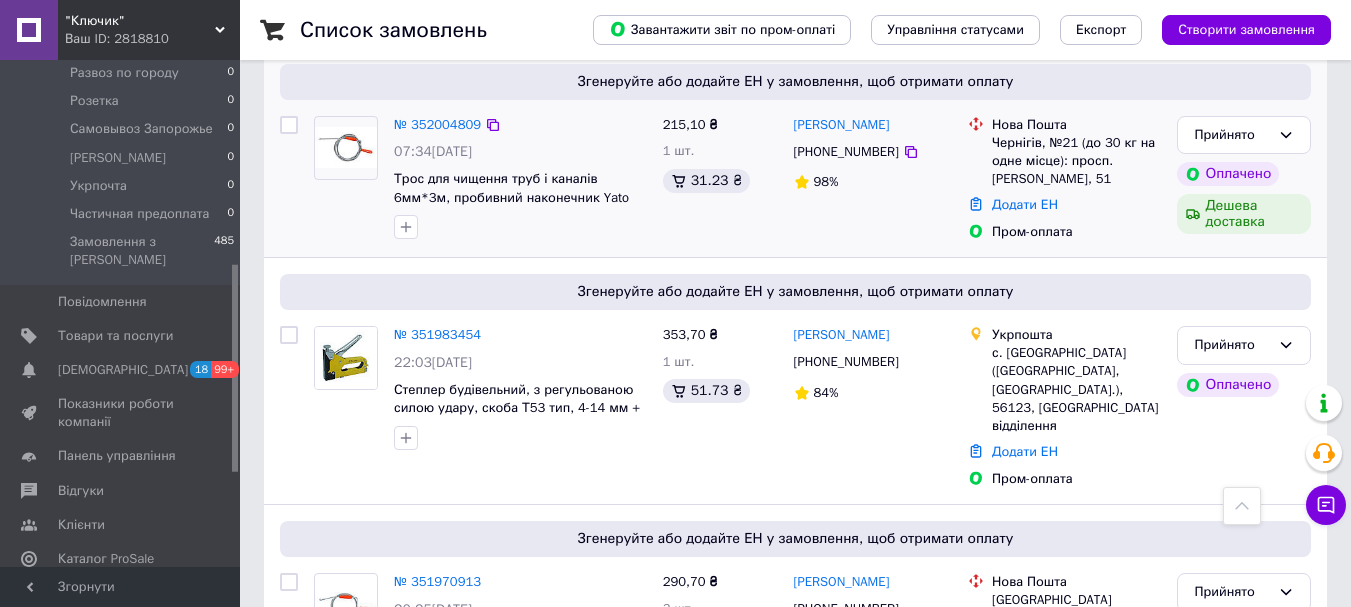 scroll, scrollTop: 600, scrollLeft: 0, axis: vertical 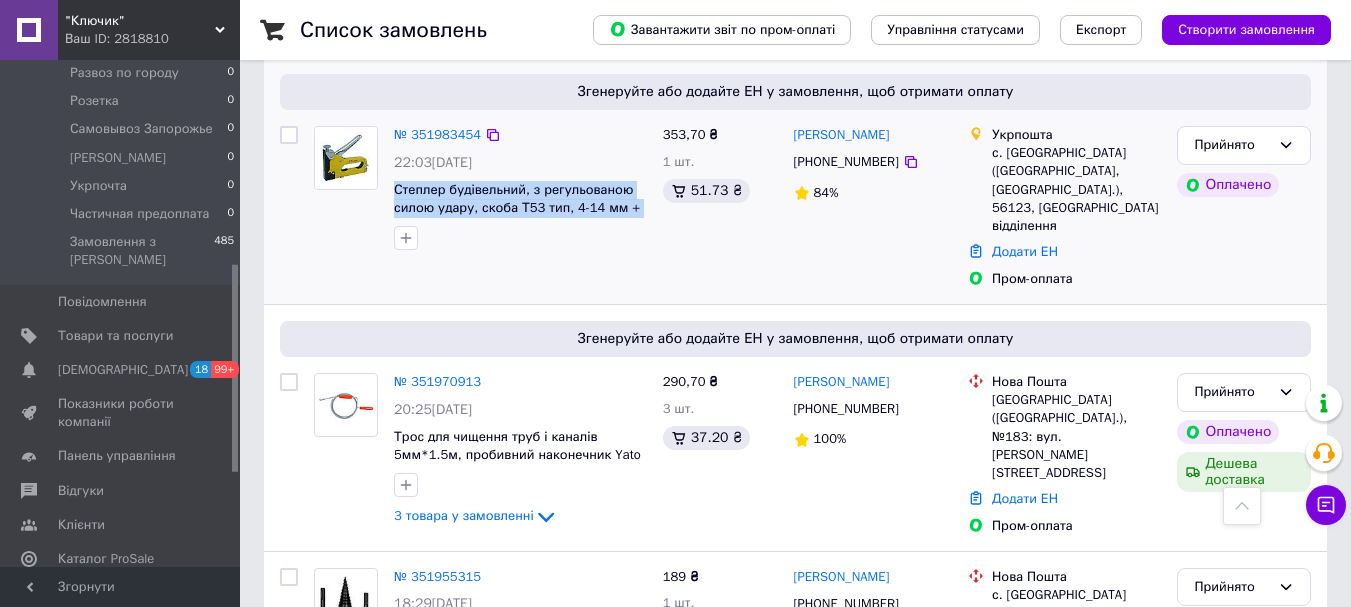 drag, startPoint x: 386, startPoint y: 191, endPoint x: 627, endPoint y: 222, distance: 242.9856 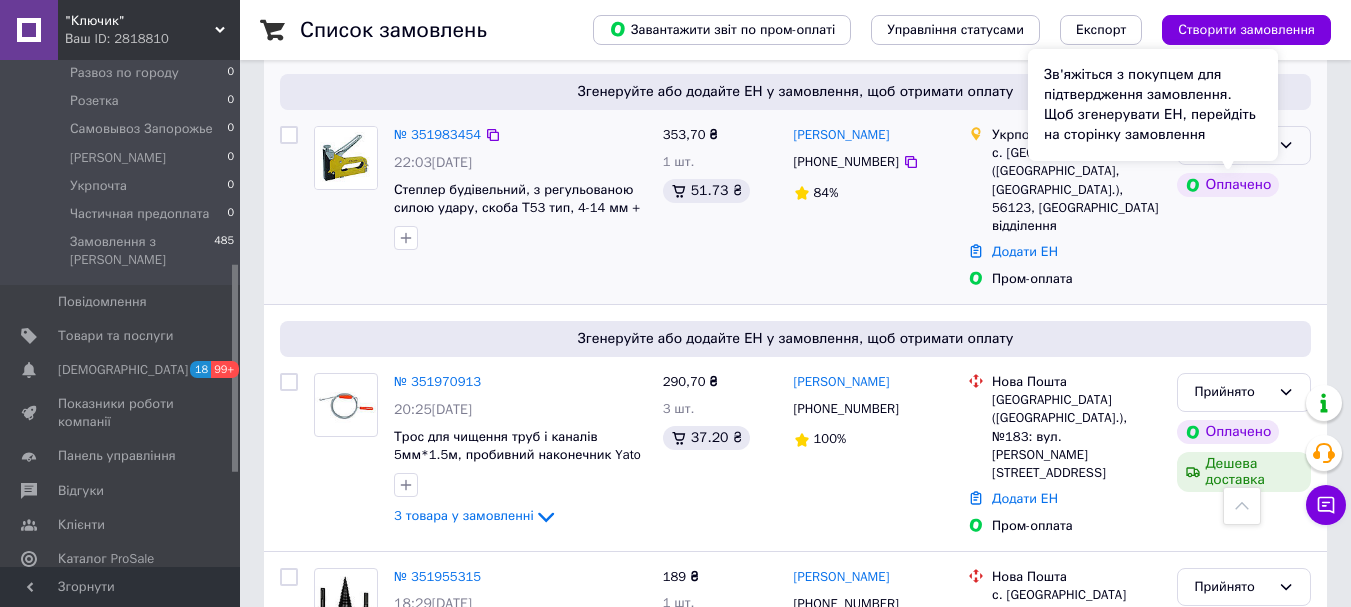 click on "Зв'яжіться з покупцем для підтвердження замовлення.
Щоб згенерувати ЕН, перейдіть на сторінку замовлення" at bounding box center [1153, 105] 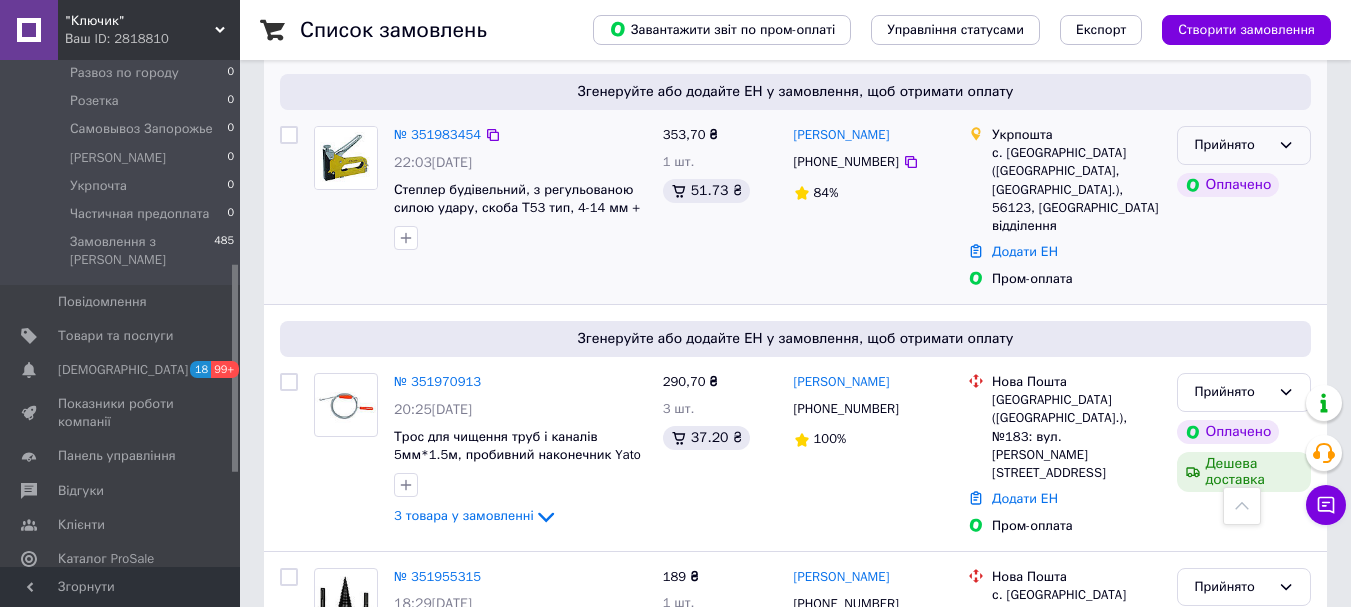 click on "Прийнято" at bounding box center [1244, 145] 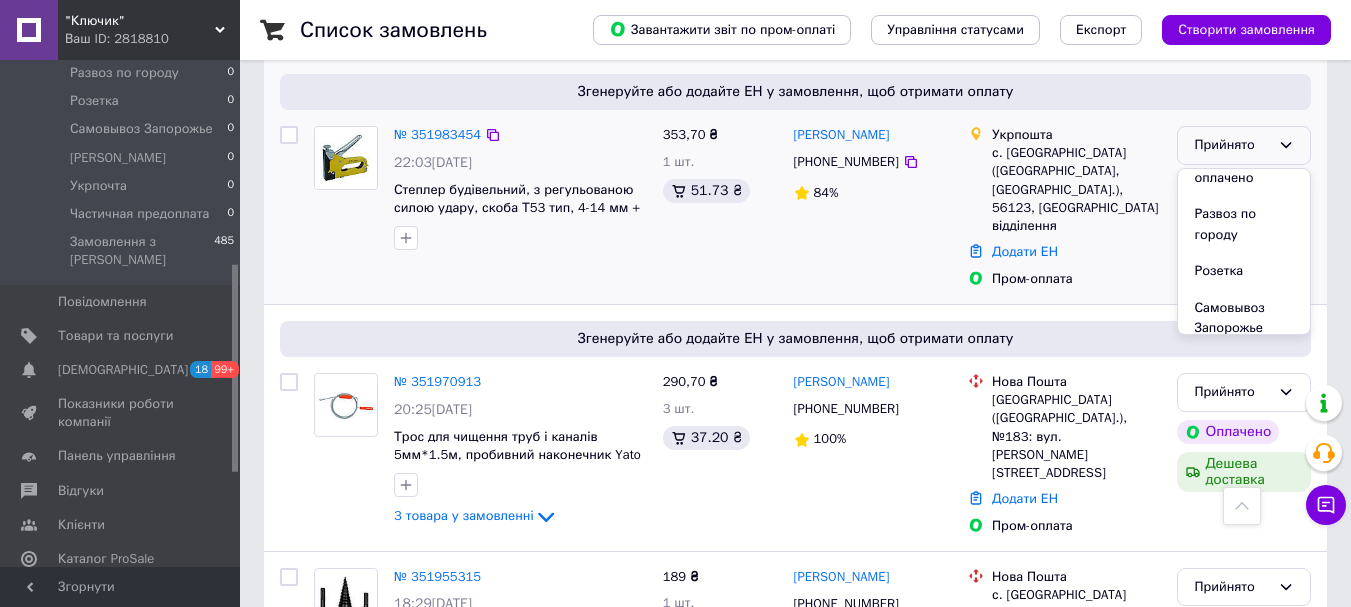 scroll, scrollTop: 543, scrollLeft: 0, axis: vertical 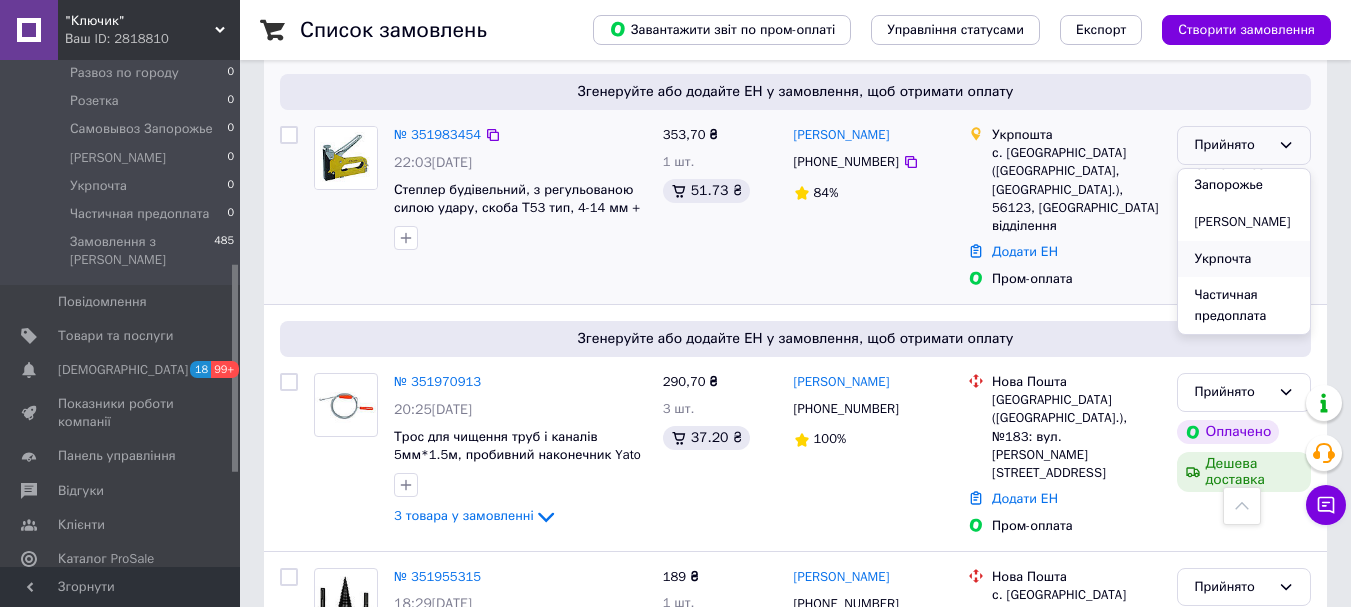click on "Укрпочта" at bounding box center [1244, 259] 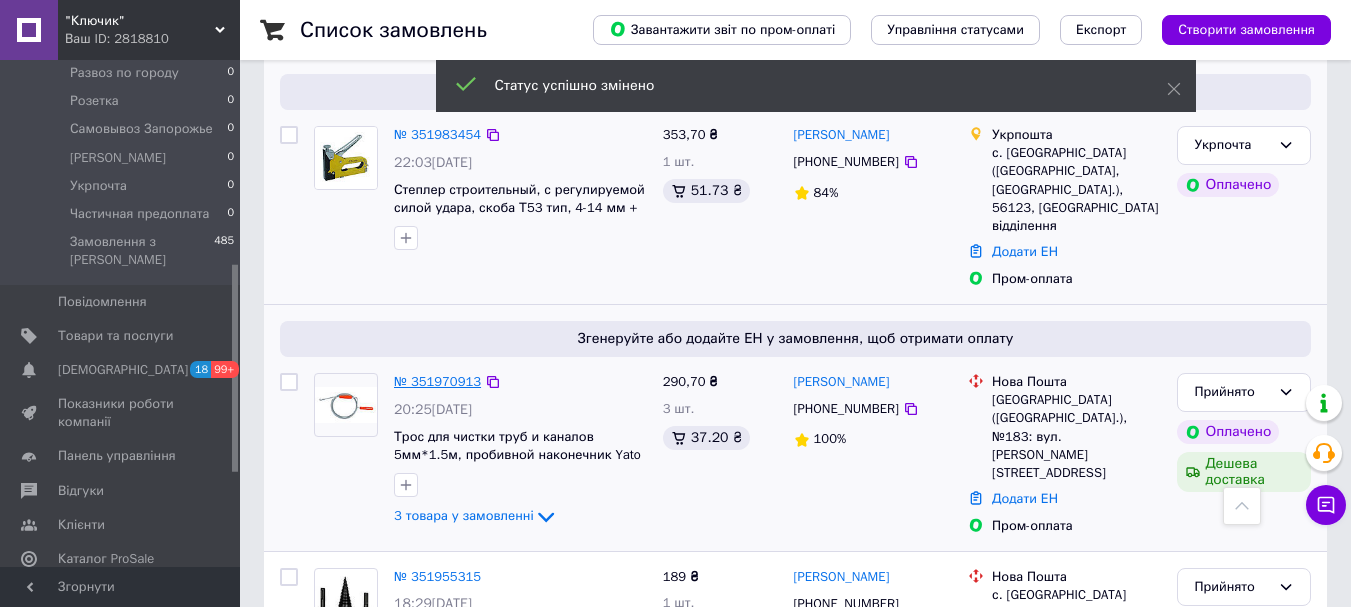 click on "№ 351970913" at bounding box center (437, 381) 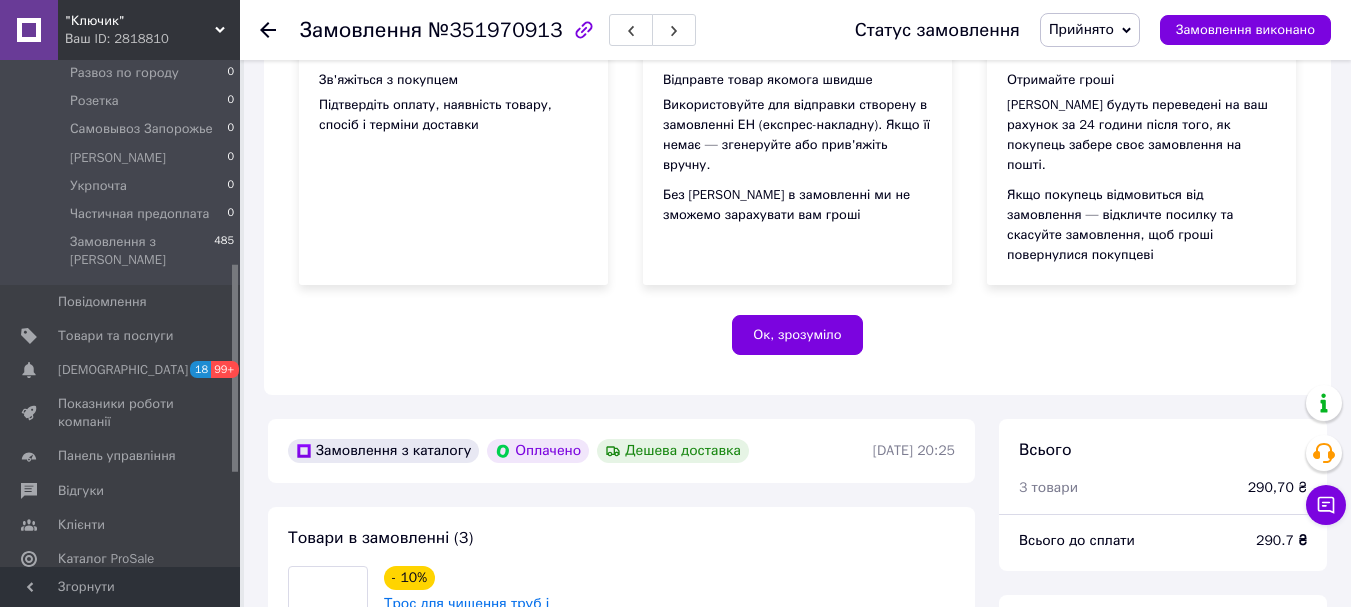 scroll, scrollTop: 600, scrollLeft: 0, axis: vertical 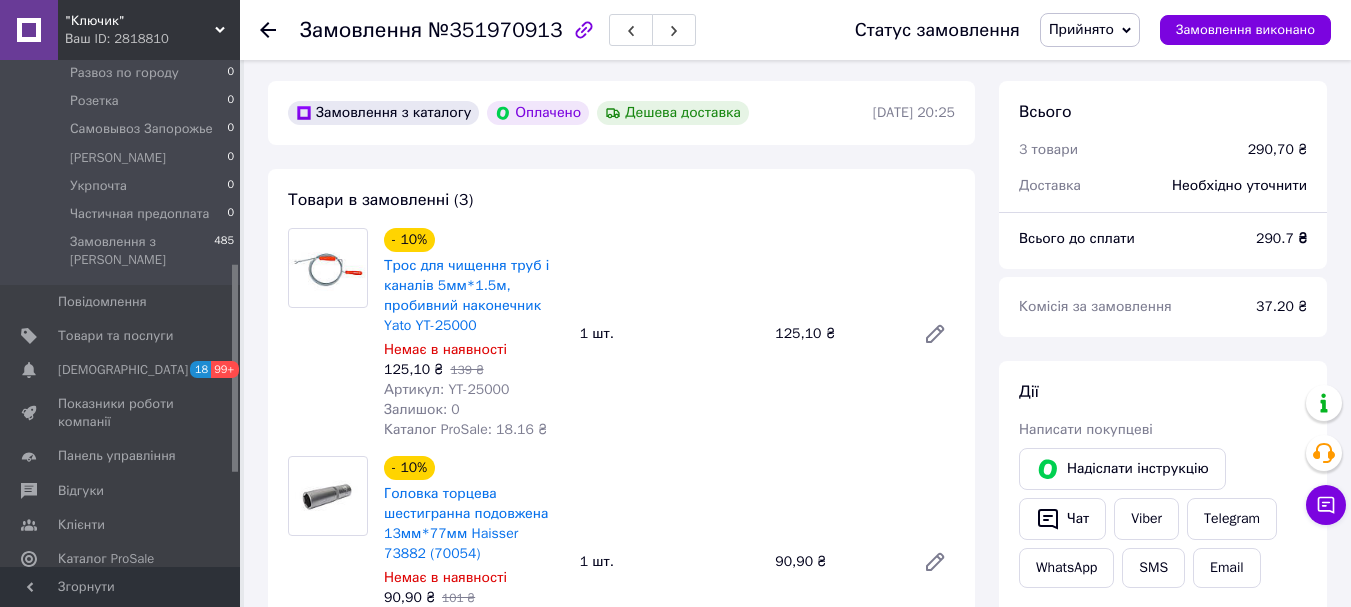 click on "Артикул: YT-25000" at bounding box center [446, 389] 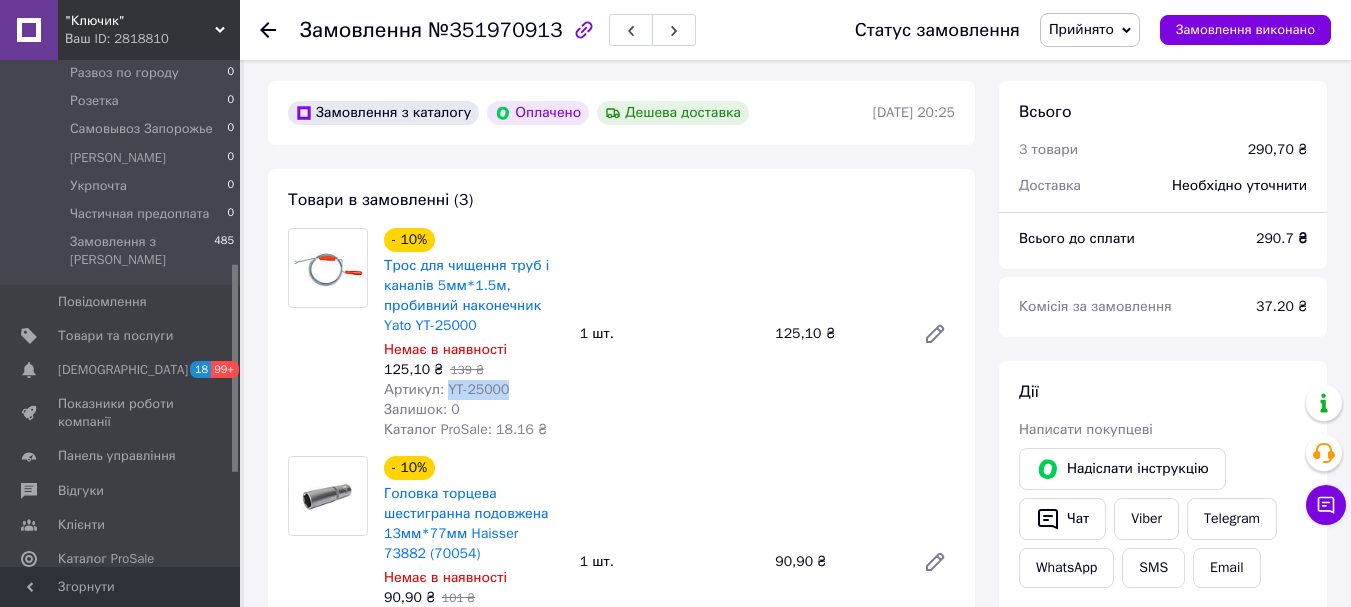 drag, startPoint x: 513, startPoint y: 371, endPoint x: 442, endPoint y: 369, distance: 71.02816 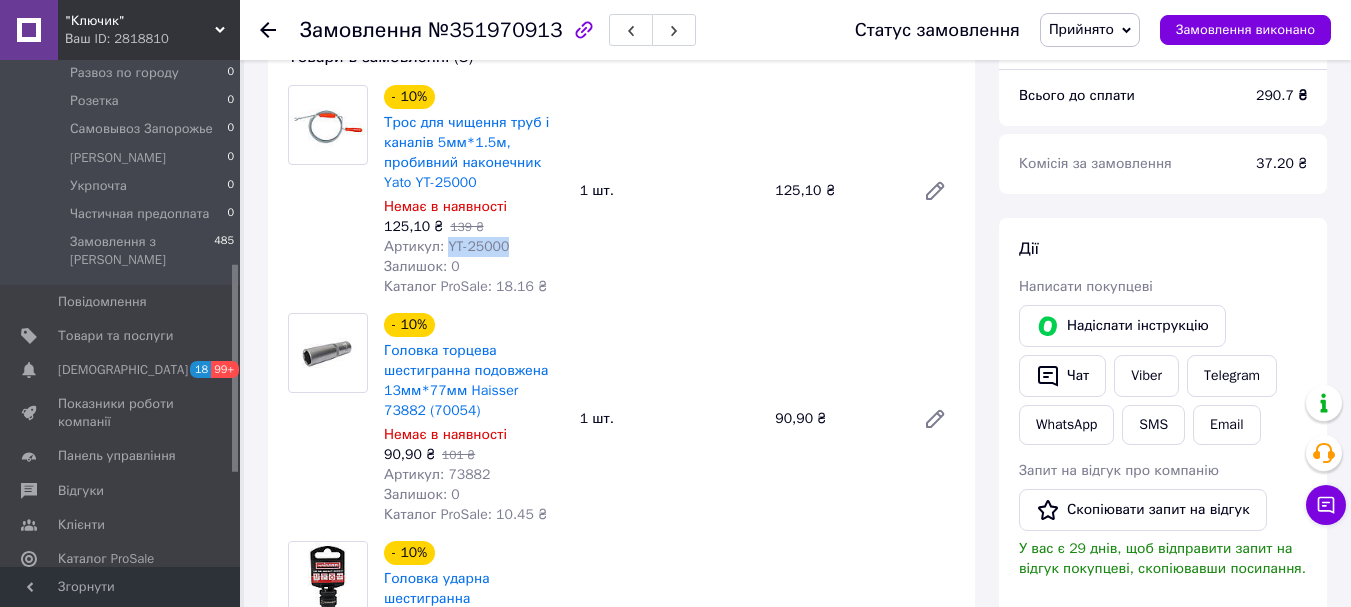 scroll, scrollTop: 900, scrollLeft: 0, axis: vertical 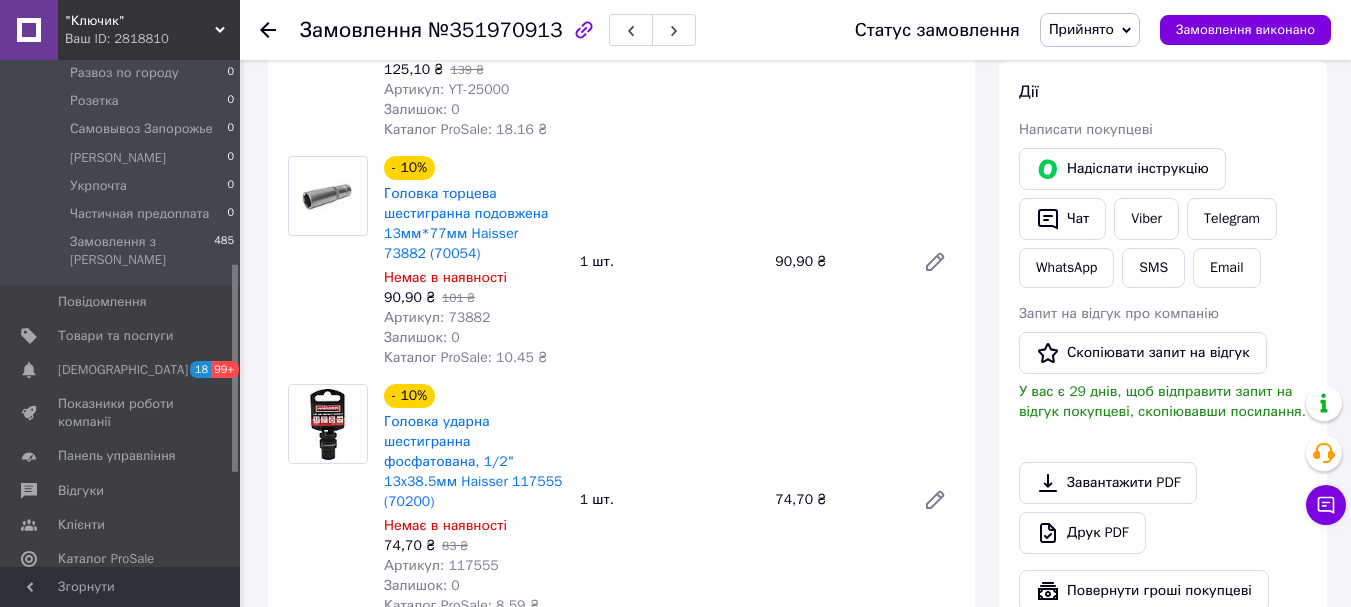 click on "Артикул: 73882" at bounding box center [437, 317] 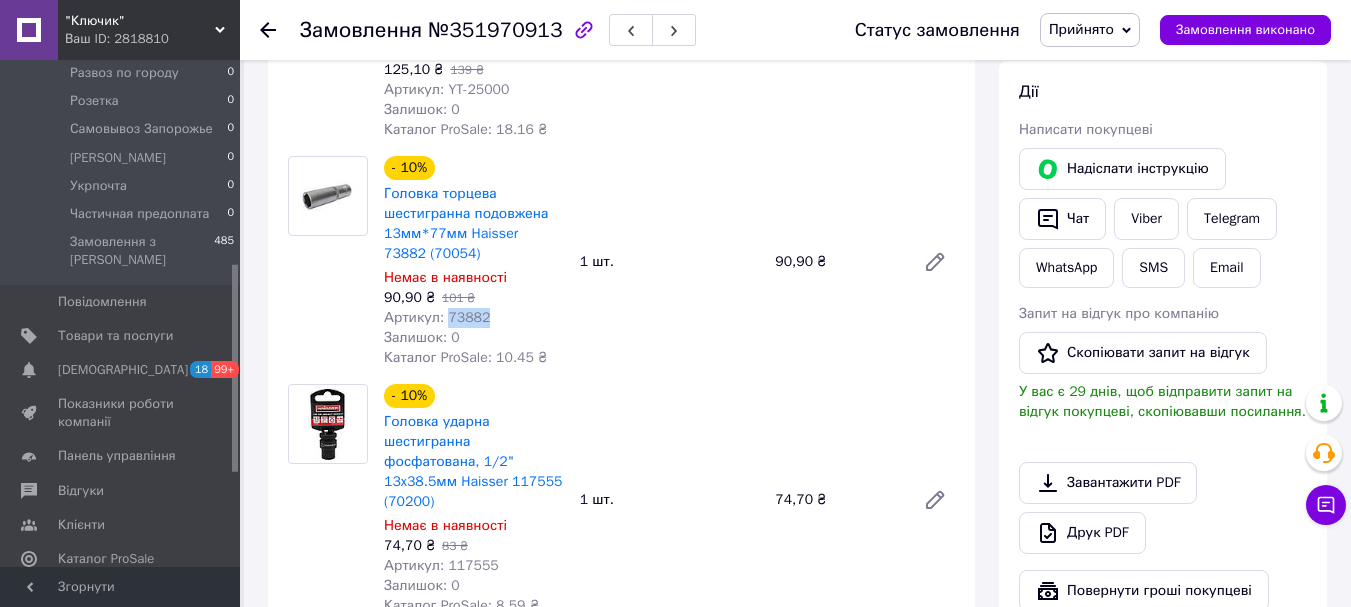 click on "Артикул: 73882" at bounding box center (437, 317) 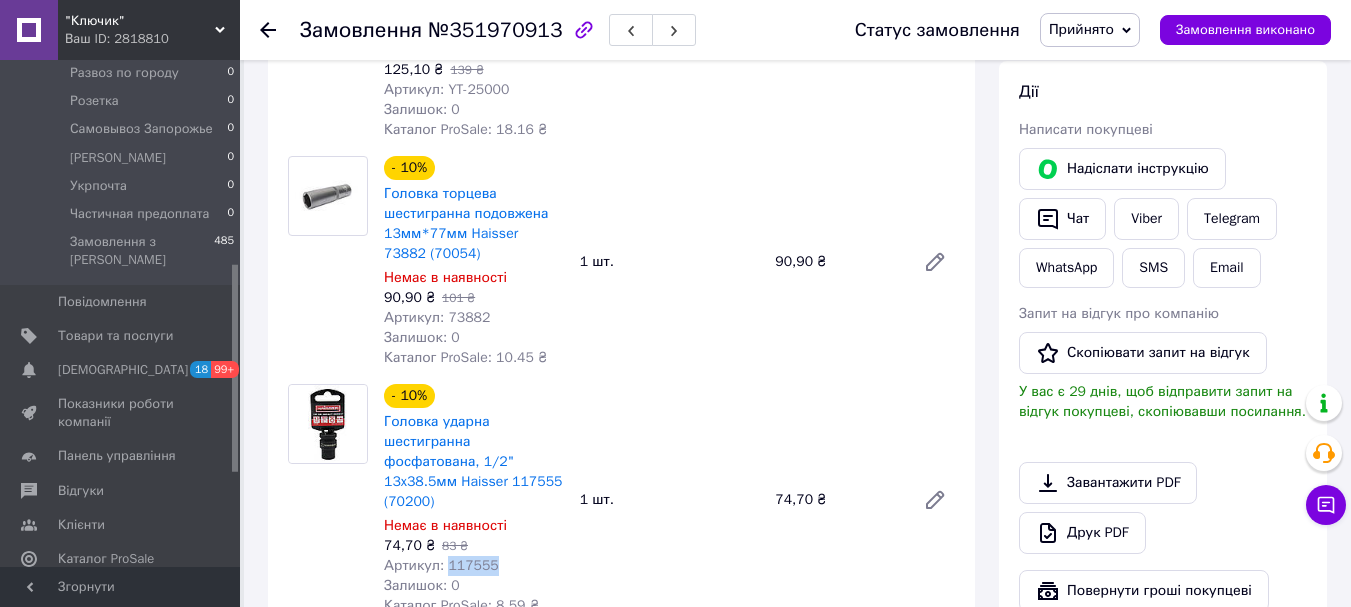 click on "Артикул: 117555" at bounding box center (441, 565) 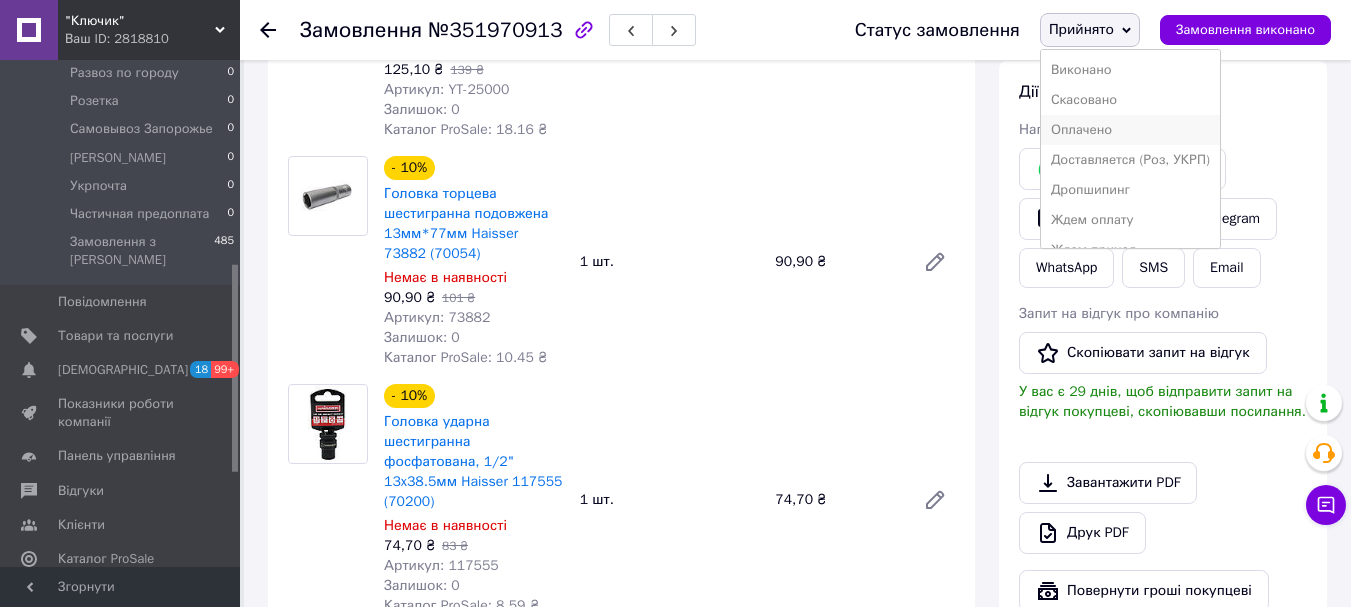 click on "Оплачено" at bounding box center (1130, 130) 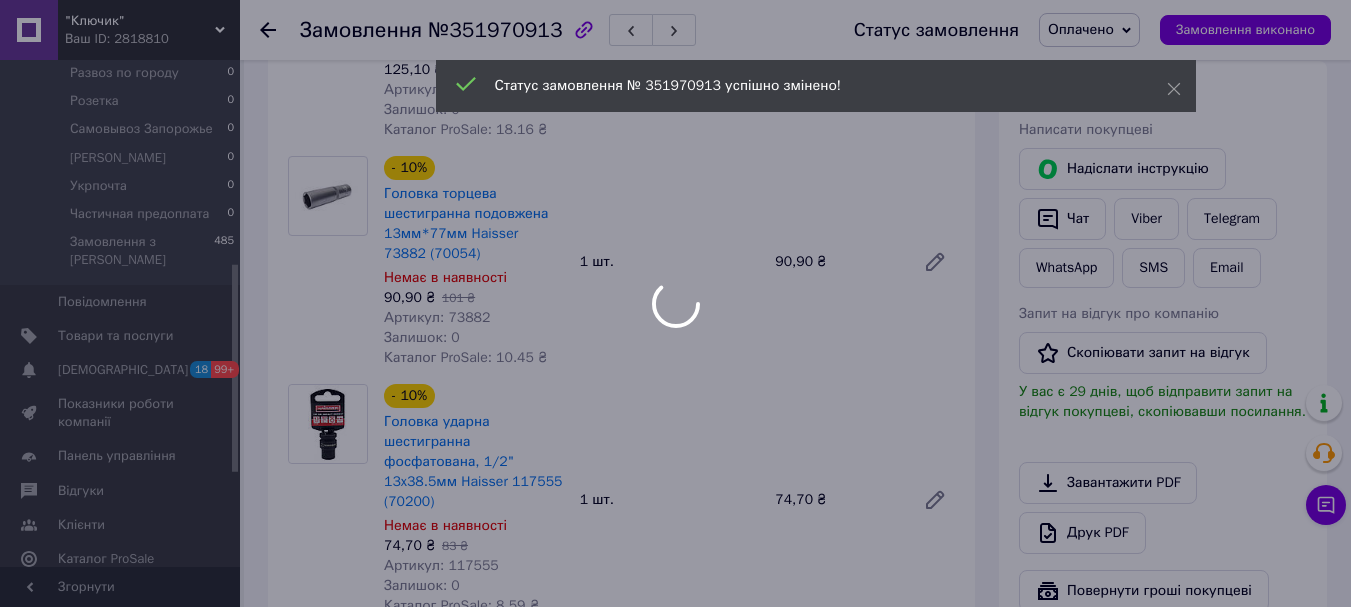 scroll, scrollTop: 0, scrollLeft: 0, axis: both 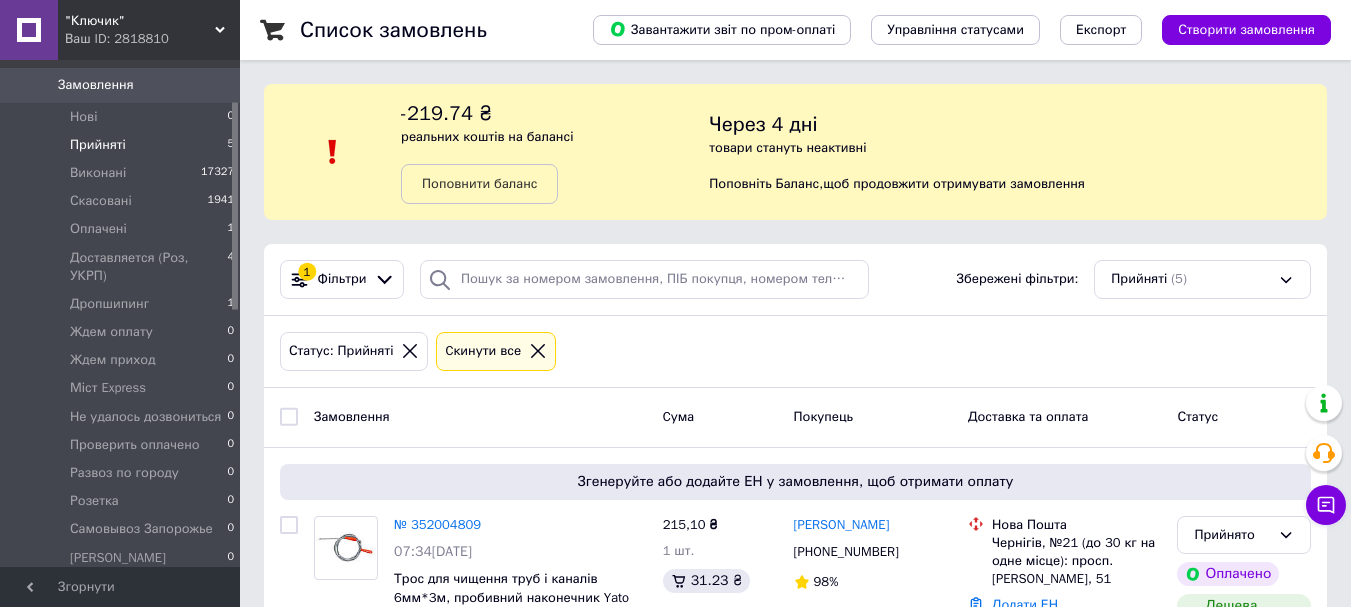 click on "Прийняті 5" at bounding box center [123, 145] 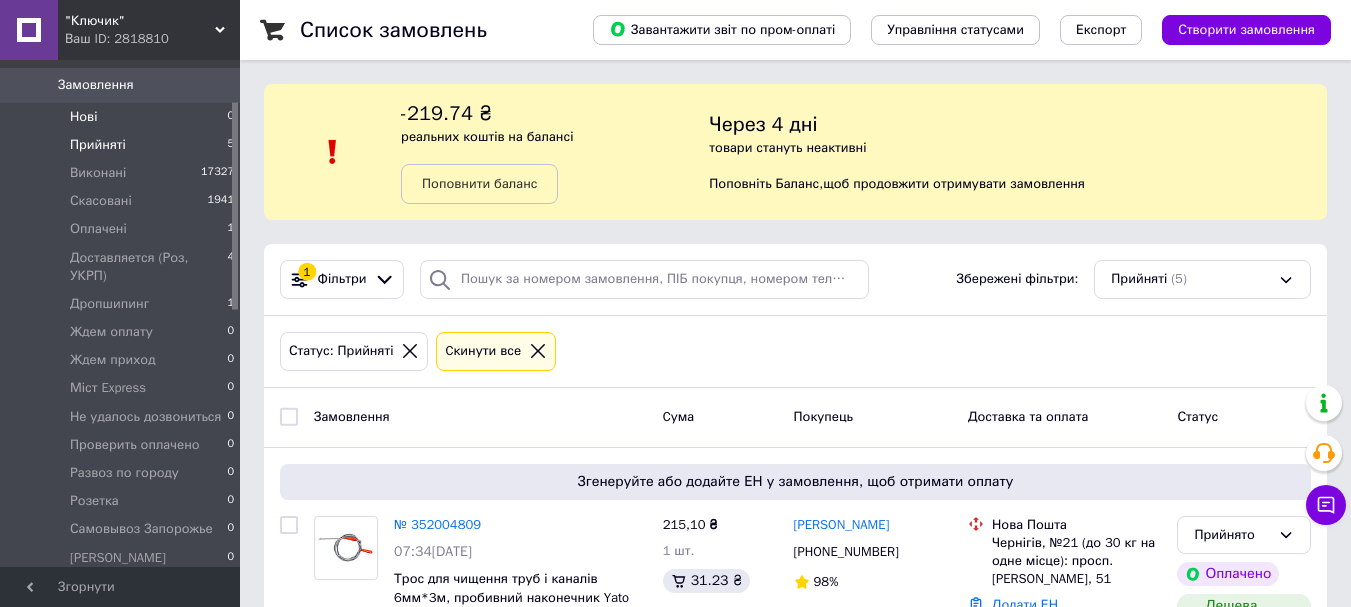 click on "Замовлення 0" at bounding box center [123, 85] 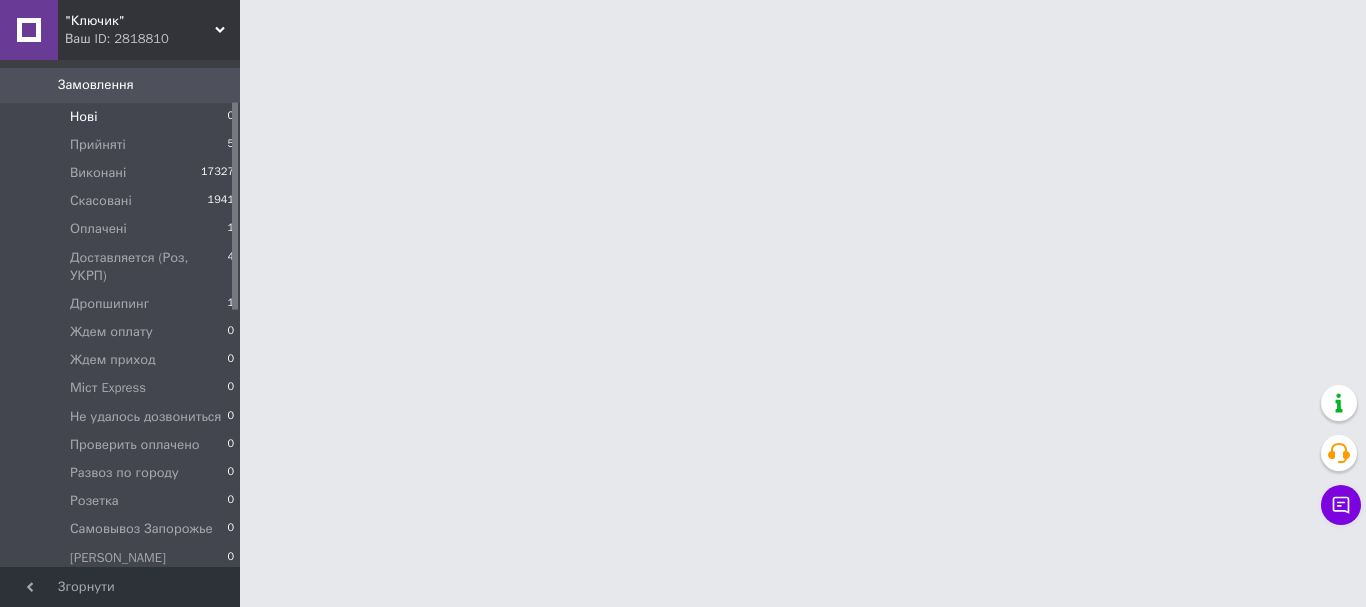 click on "Нові" at bounding box center (83, 117) 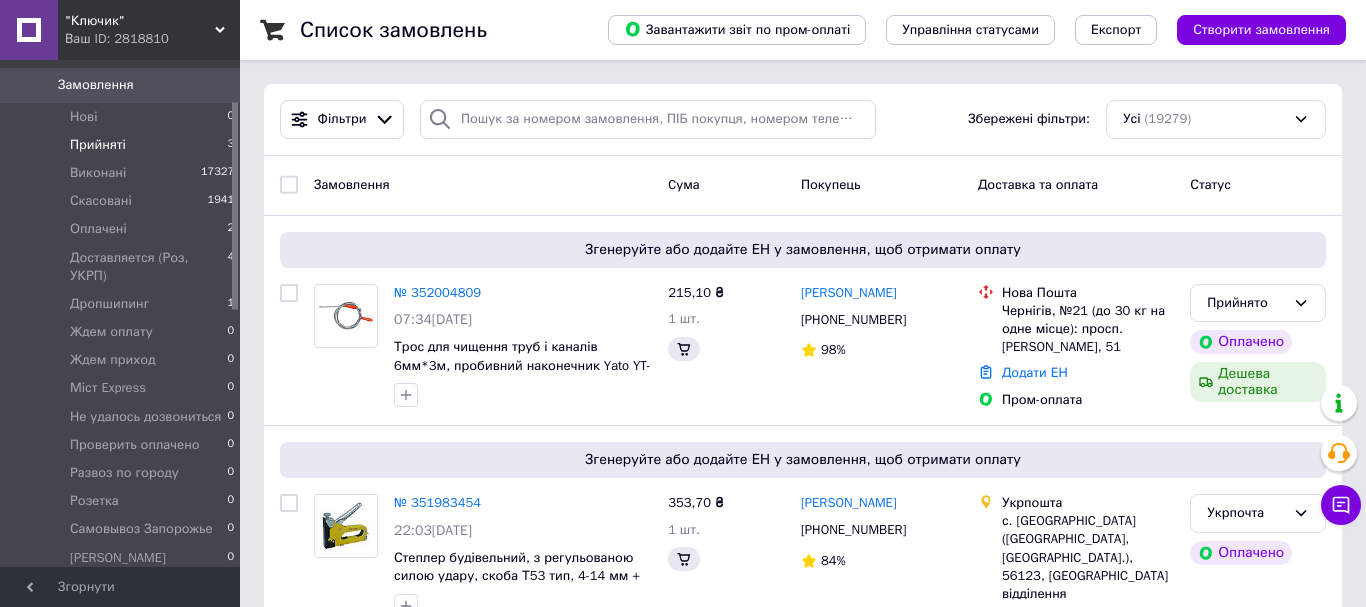 click on "Прийняті" at bounding box center [98, 145] 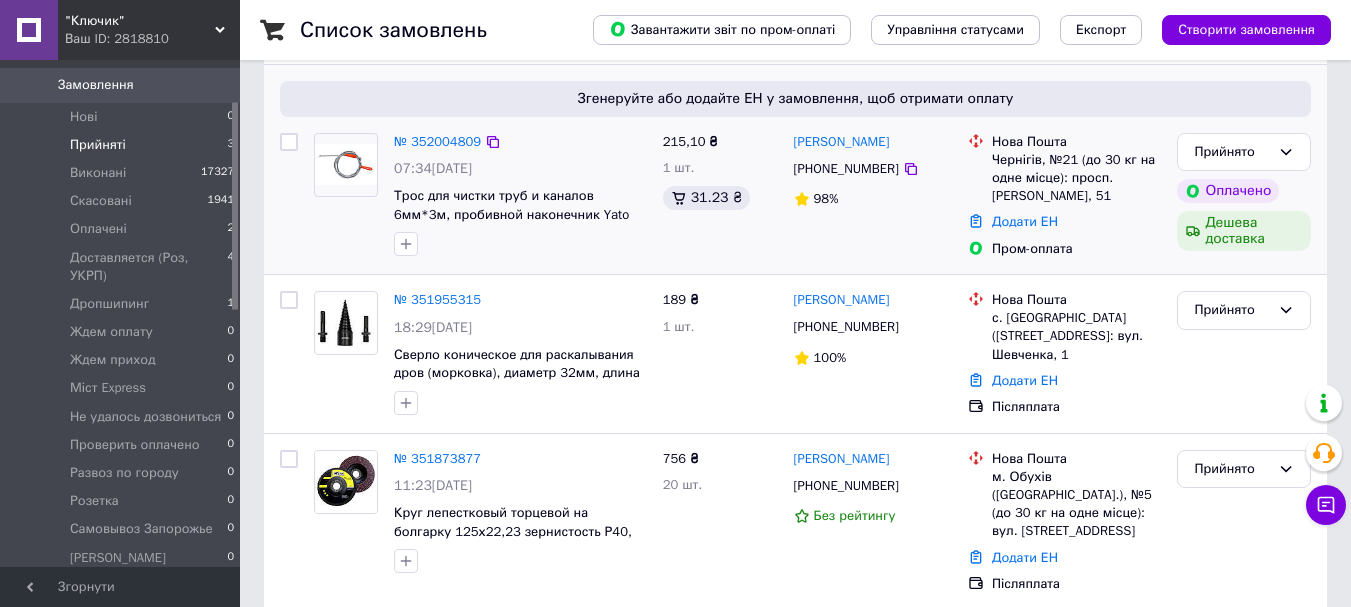scroll, scrollTop: 391, scrollLeft: 0, axis: vertical 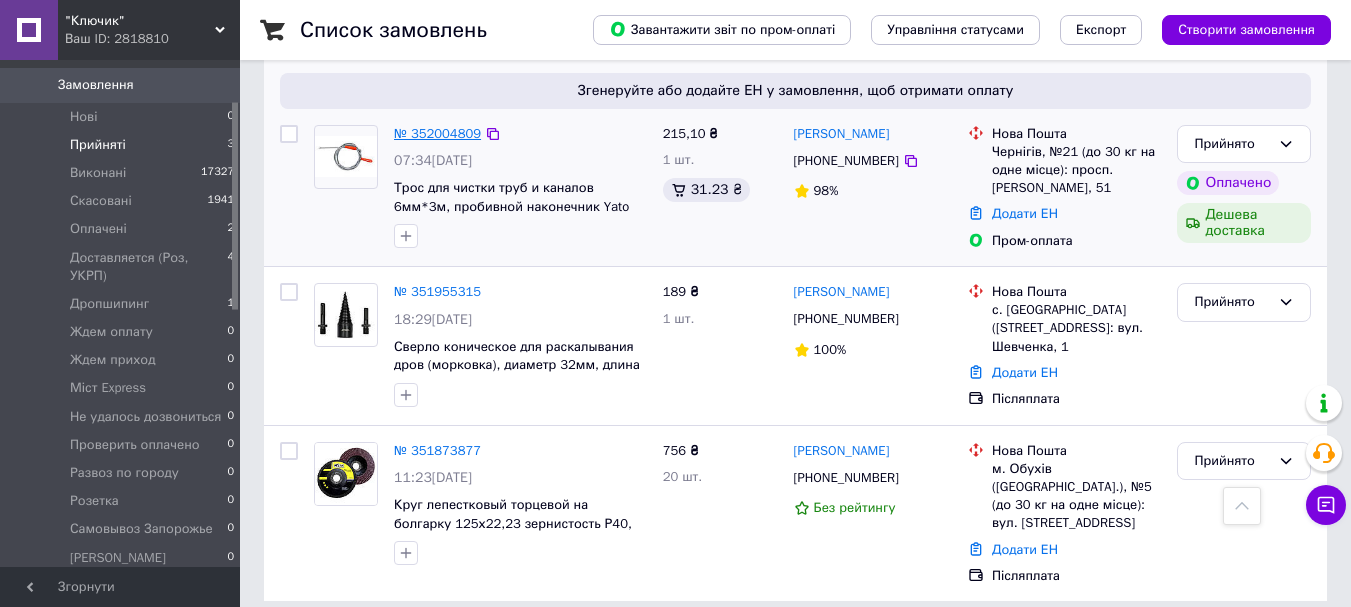 click on "№ 352004809" at bounding box center [437, 133] 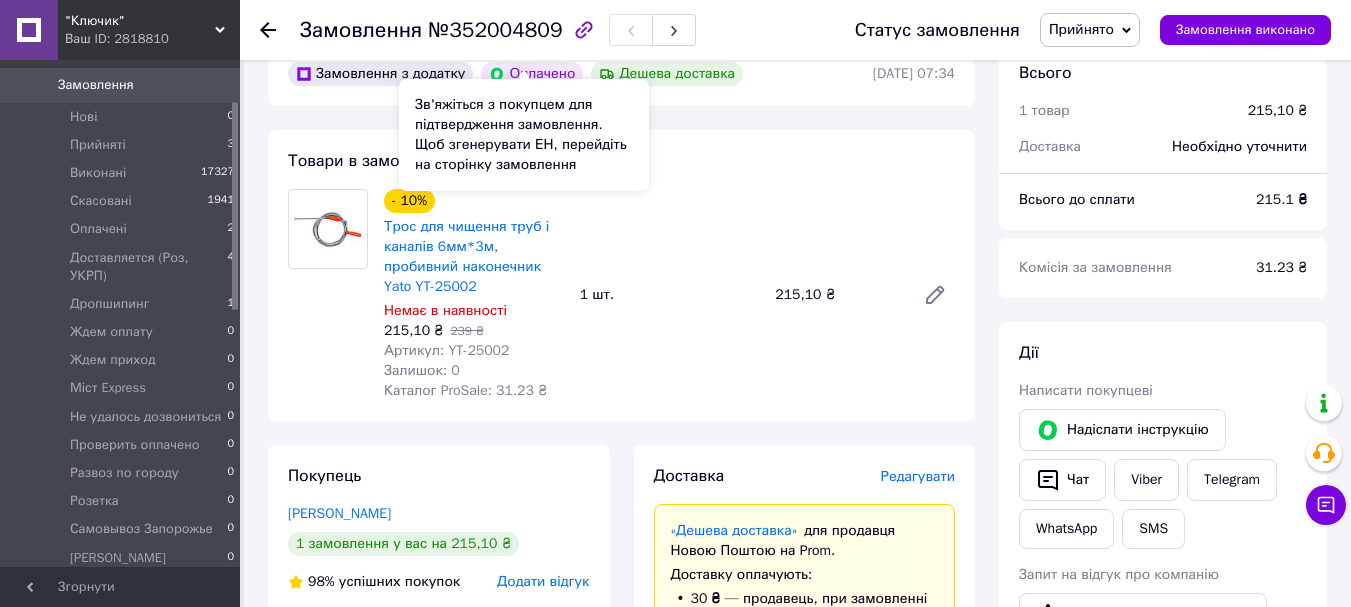 scroll, scrollTop: 691, scrollLeft: 0, axis: vertical 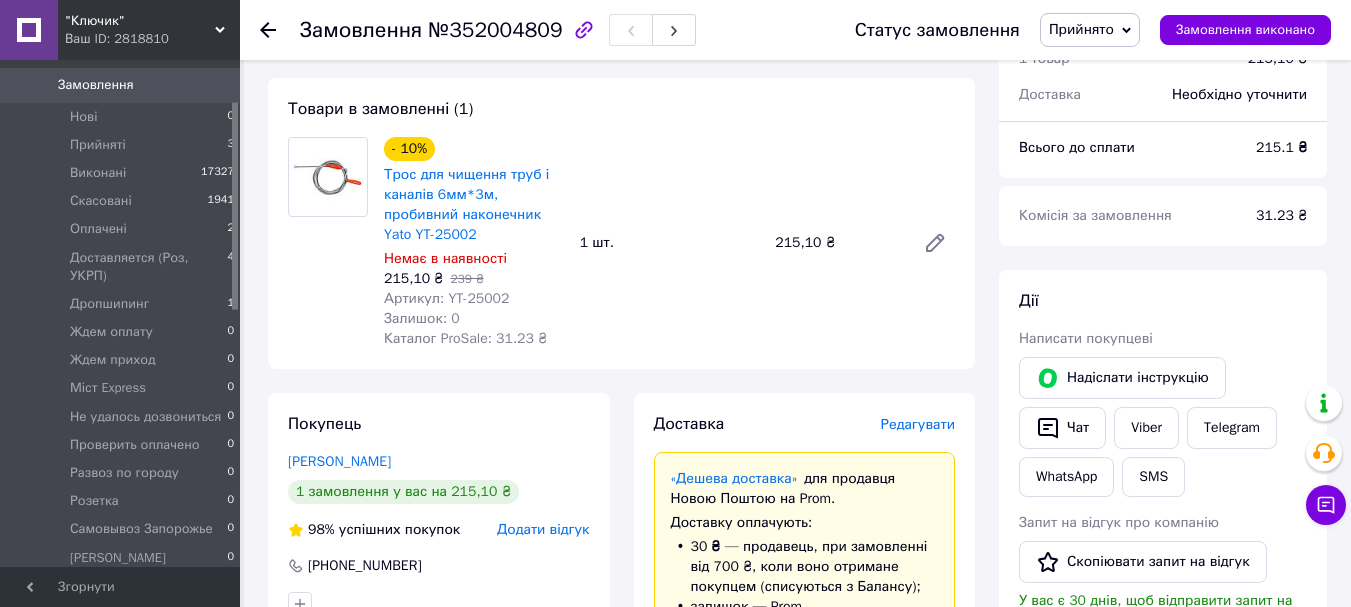 click on "Артикул: YT-25002" at bounding box center [446, 298] 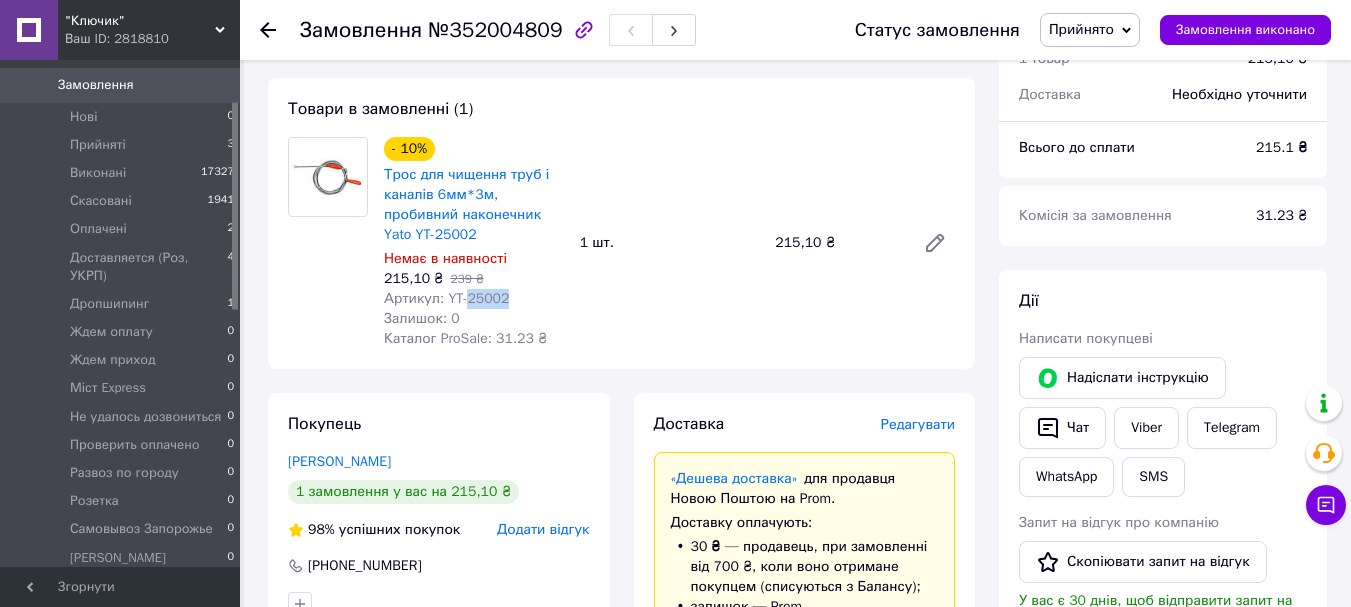 click on "Артикул: YT-25002" at bounding box center [446, 298] 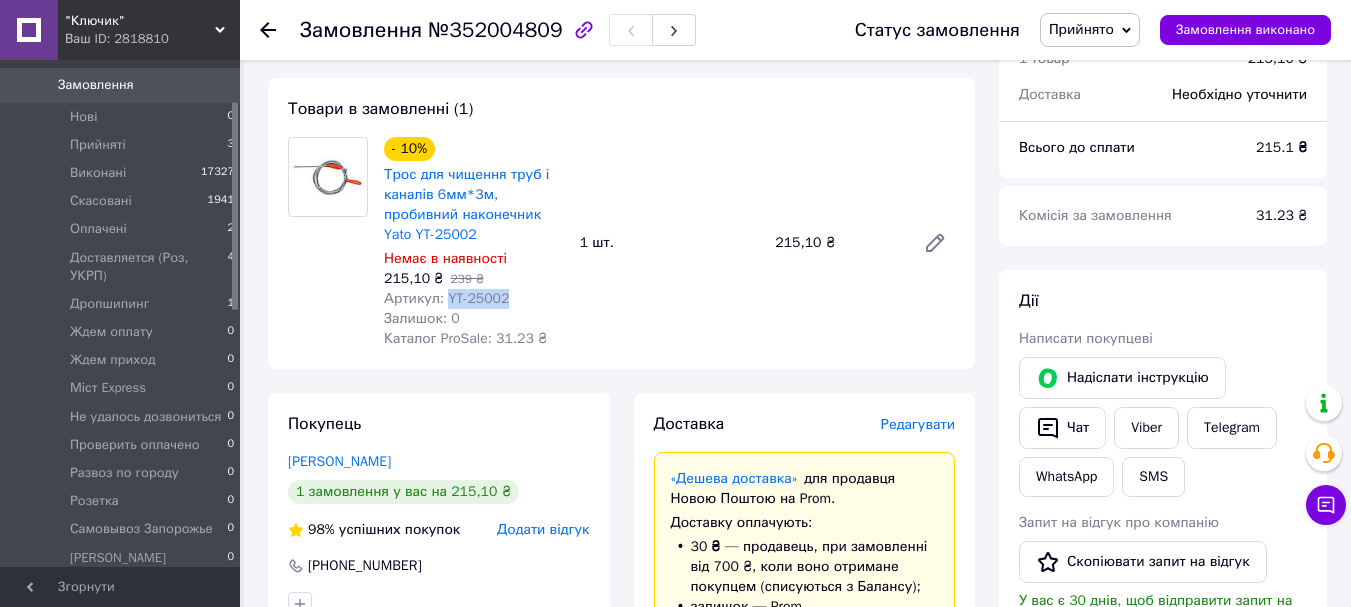 drag, startPoint x: 546, startPoint y: 279, endPoint x: 446, endPoint y: 278, distance: 100.005 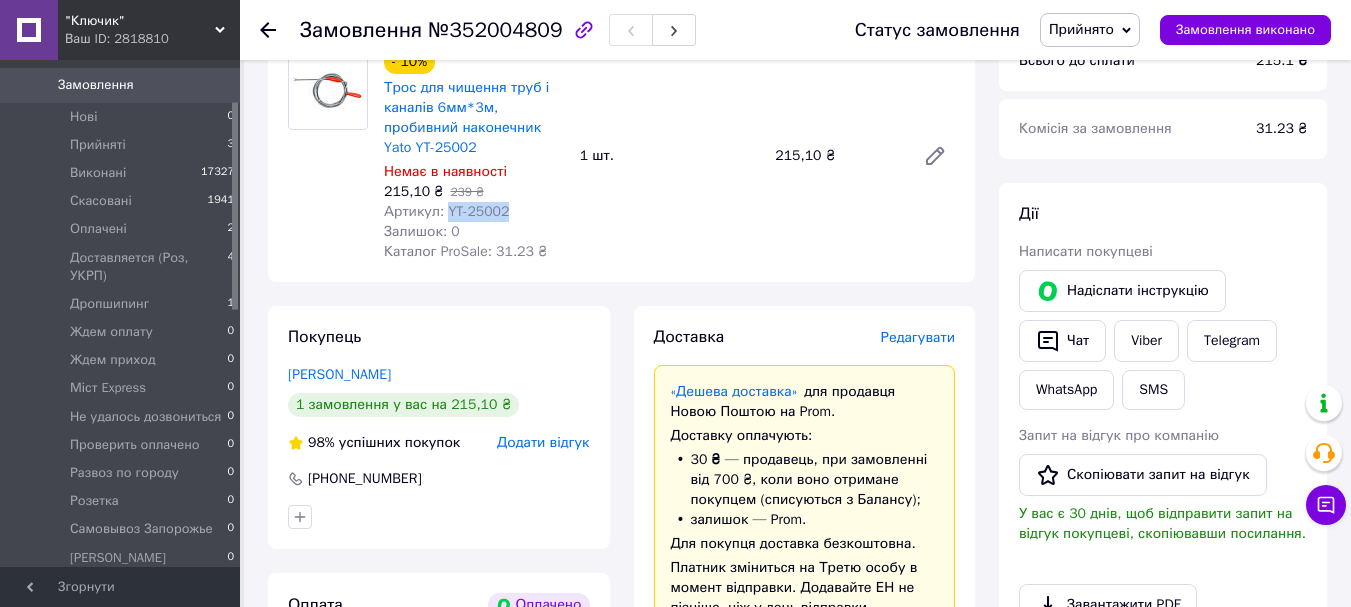 scroll, scrollTop: 800, scrollLeft: 0, axis: vertical 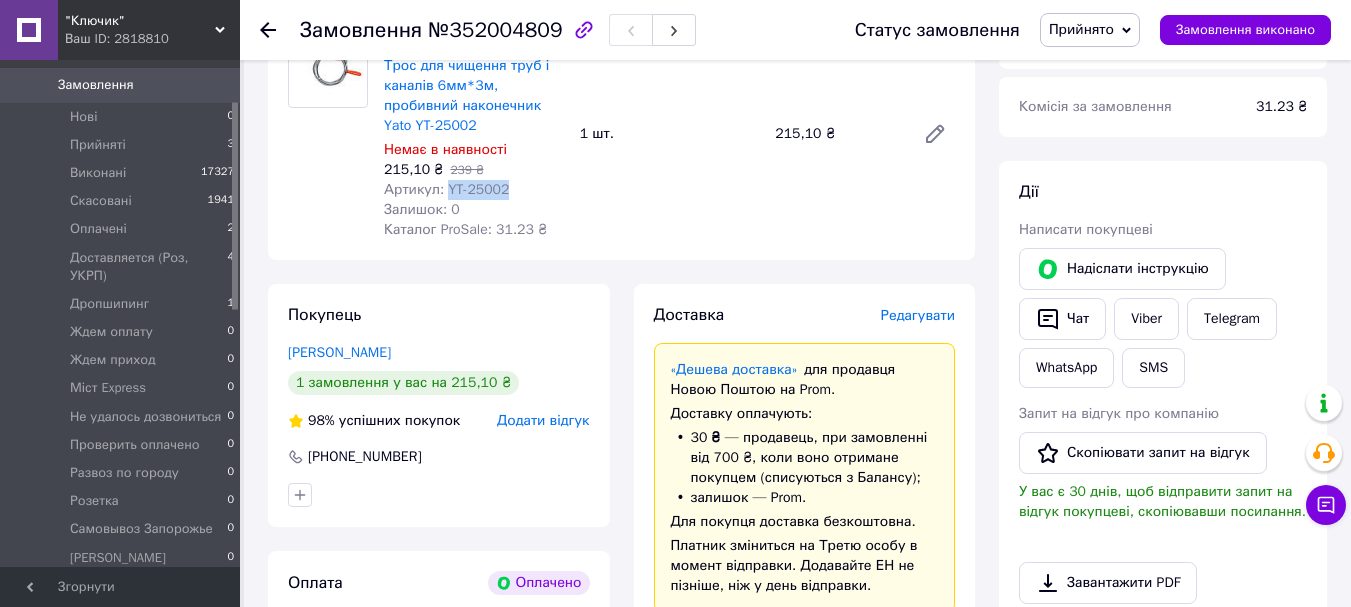 click on "Прийнято" at bounding box center [1081, 29] 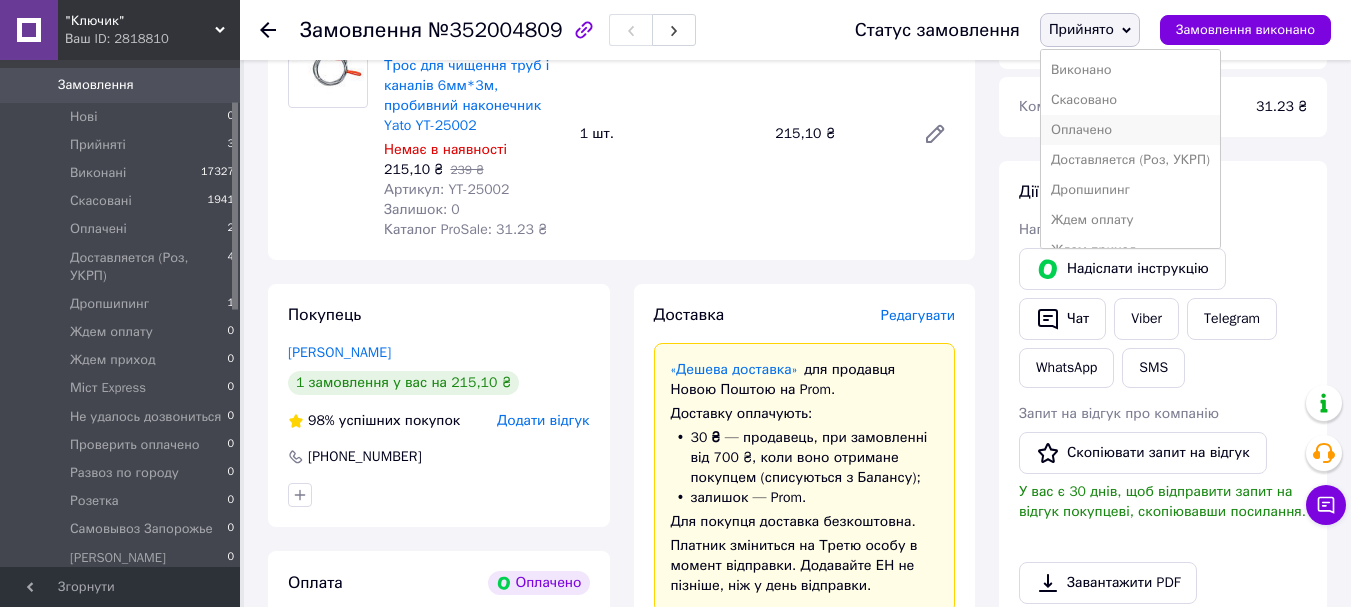 click on "Оплачено" at bounding box center [1130, 130] 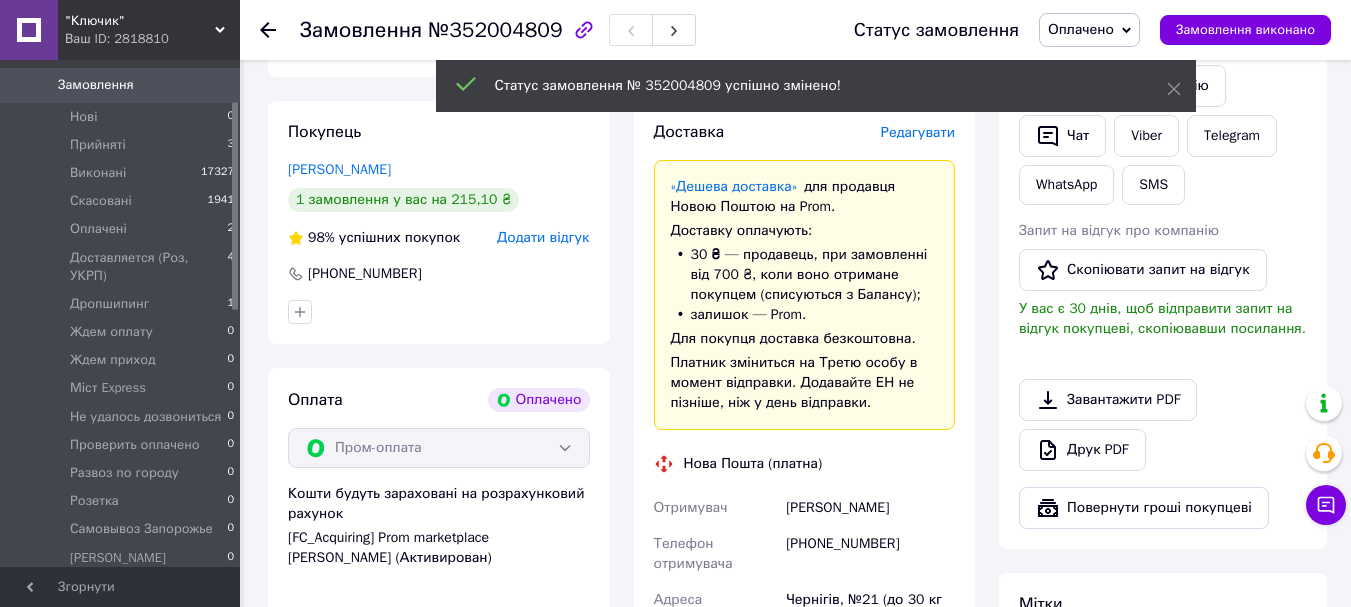 scroll, scrollTop: 700, scrollLeft: 0, axis: vertical 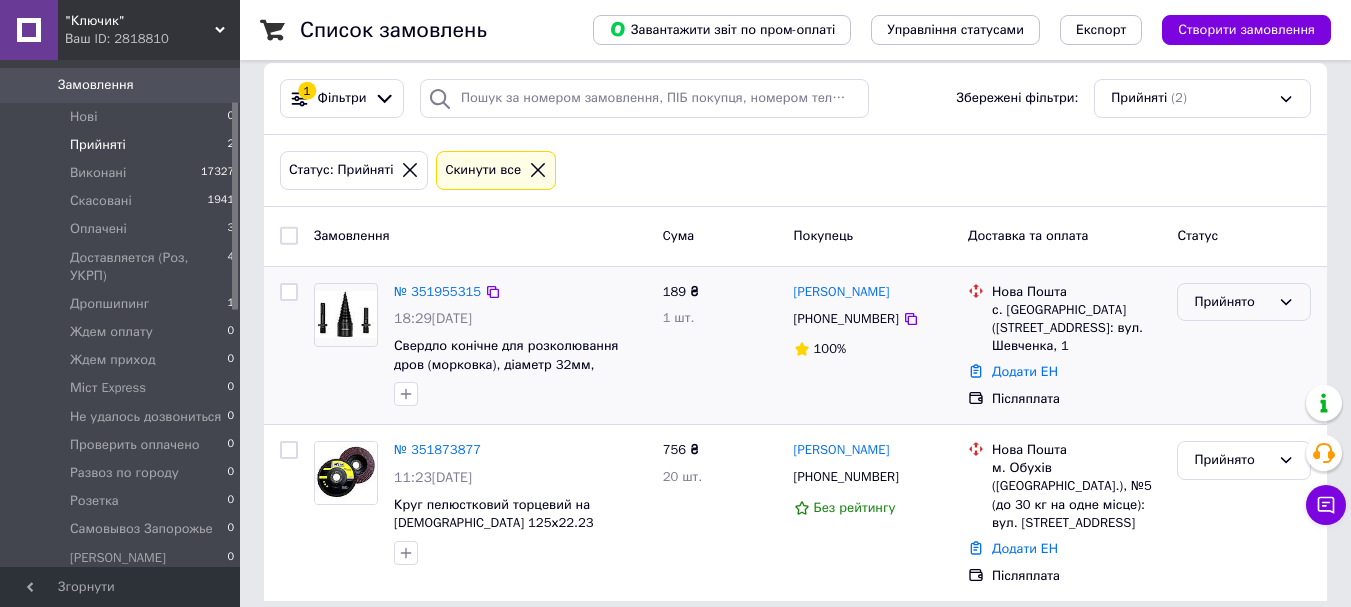 click on "Прийнято" at bounding box center (1232, 302) 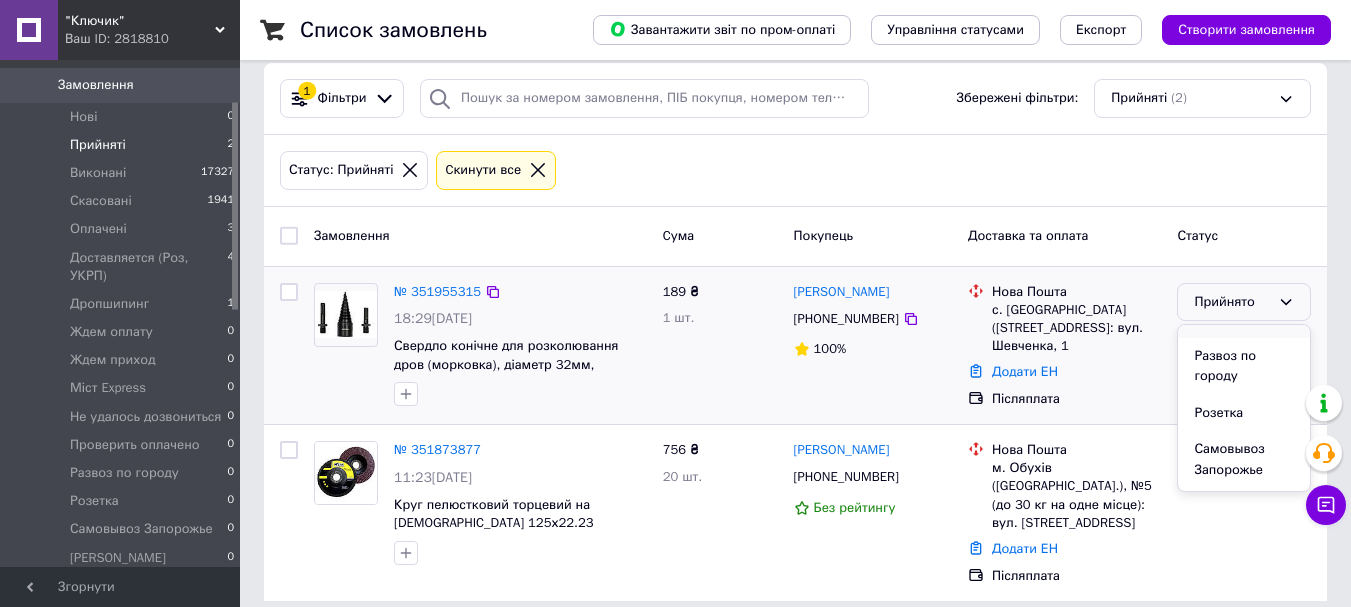 scroll, scrollTop: 543, scrollLeft: 0, axis: vertical 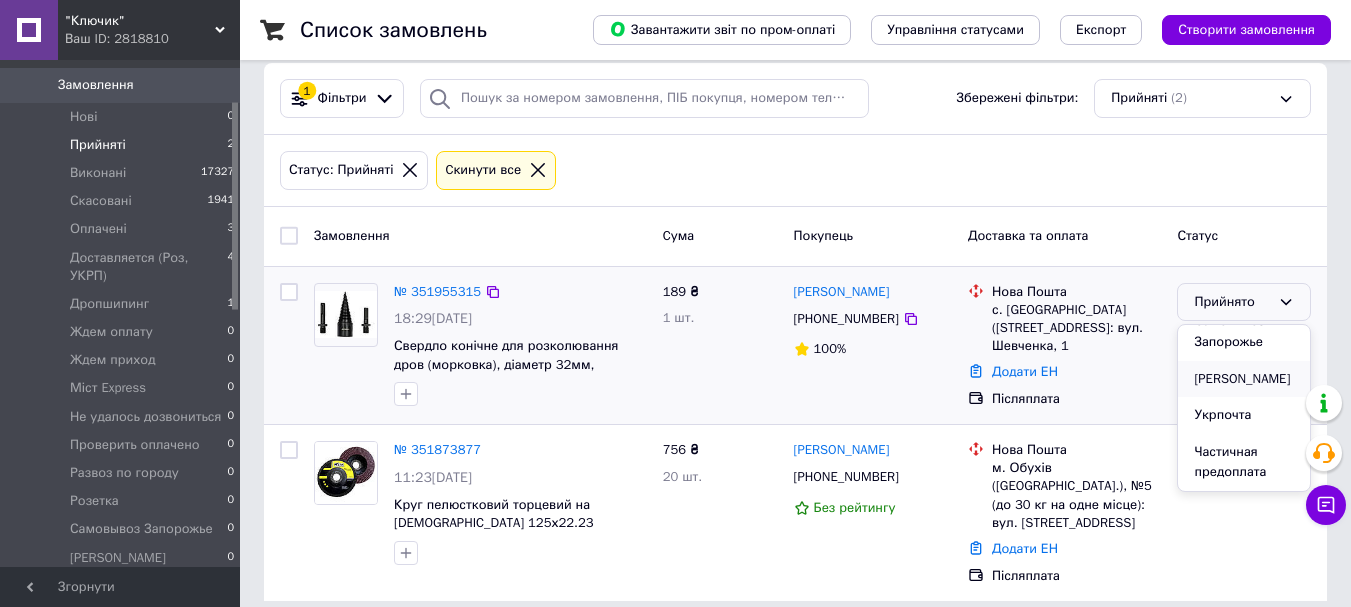 click on "[PERSON_NAME]" at bounding box center [1244, 379] 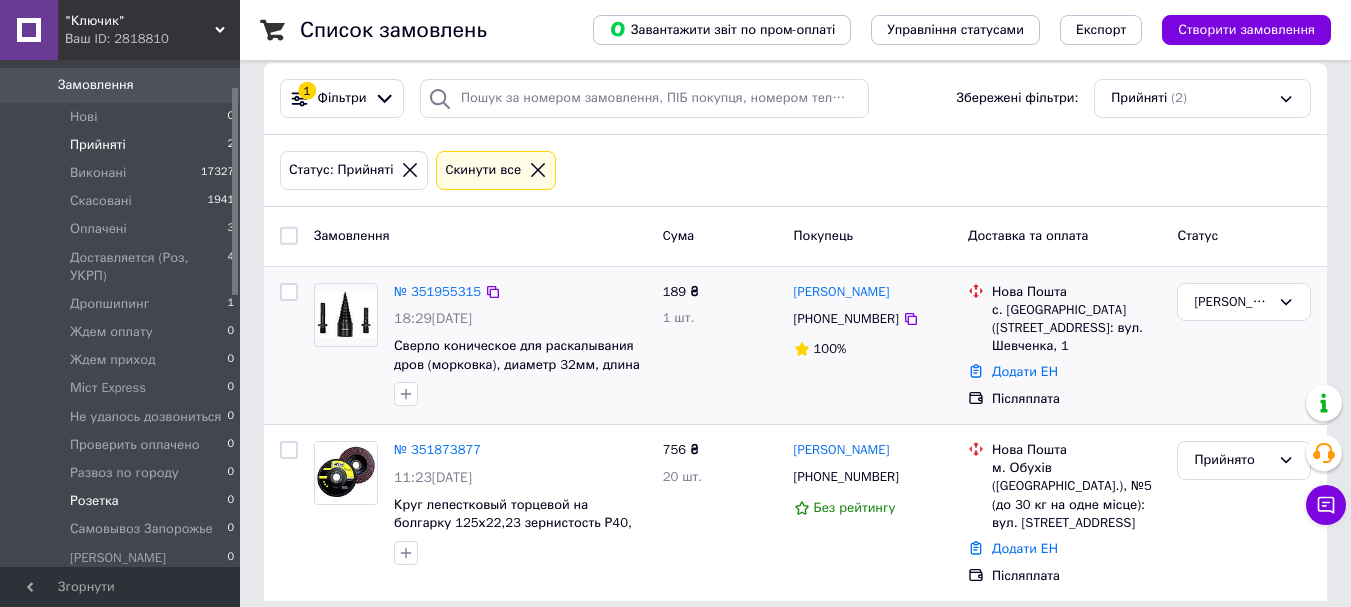 scroll, scrollTop: 0, scrollLeft: 0, axis: both 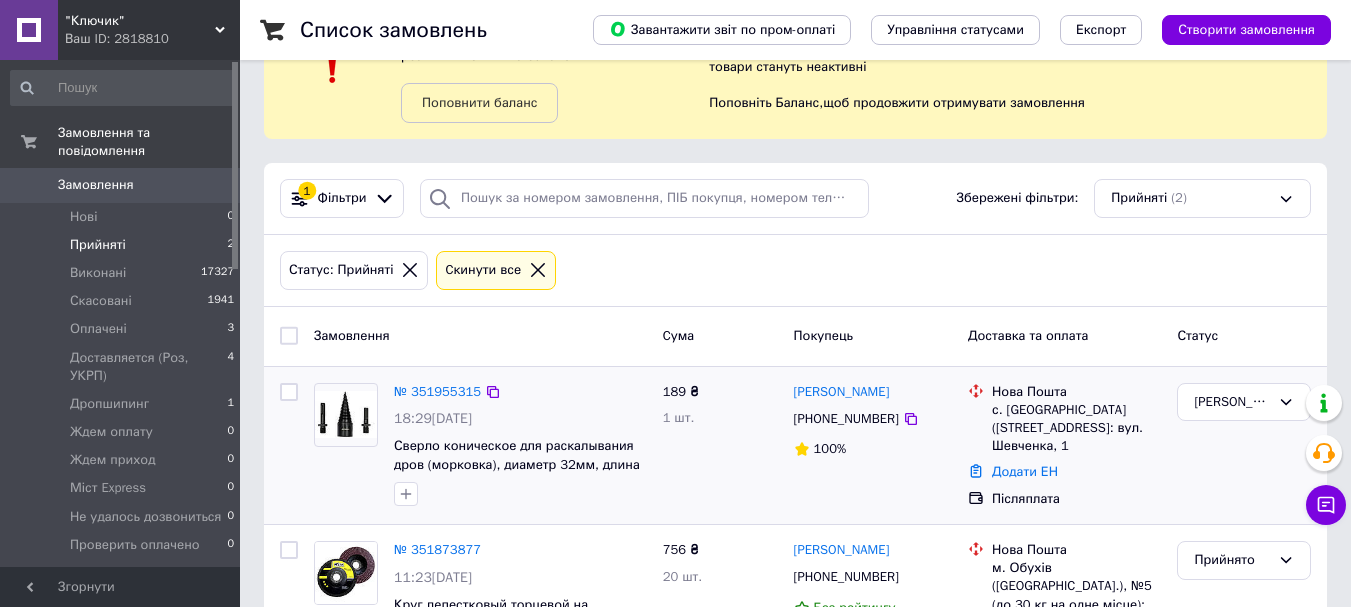 click on "Замовлення 0" at bounding box center [123, 185] 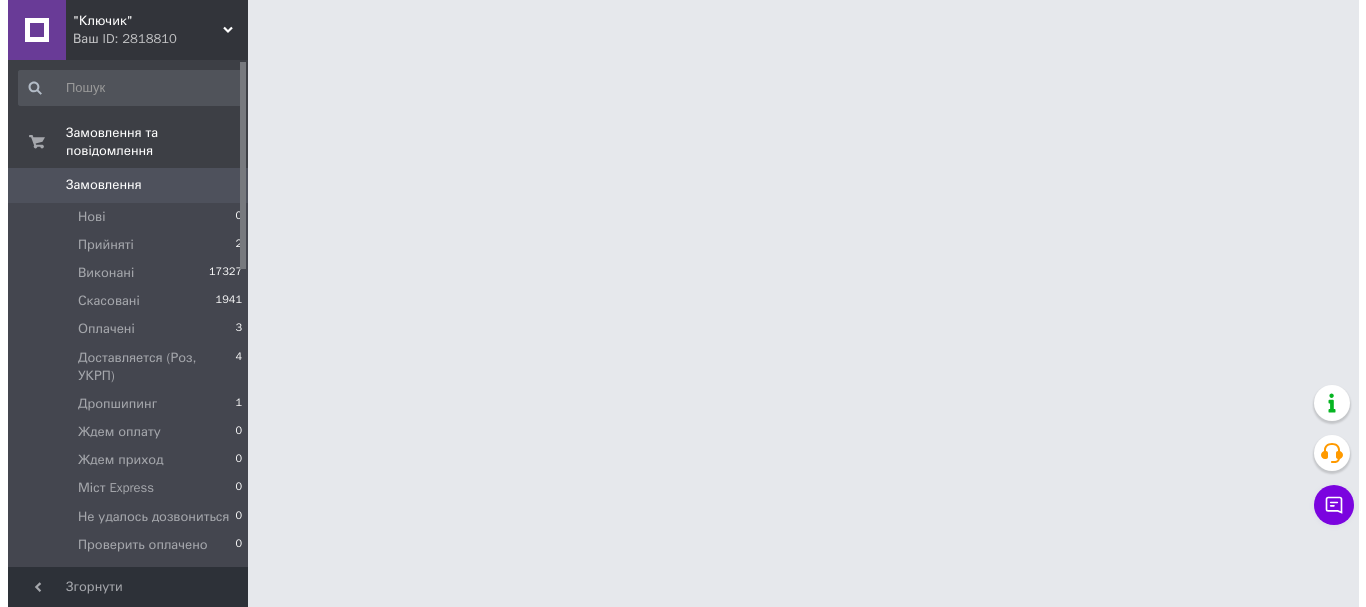 scroll, scrollTop: 0, scrollLeft: 0, axis: both 